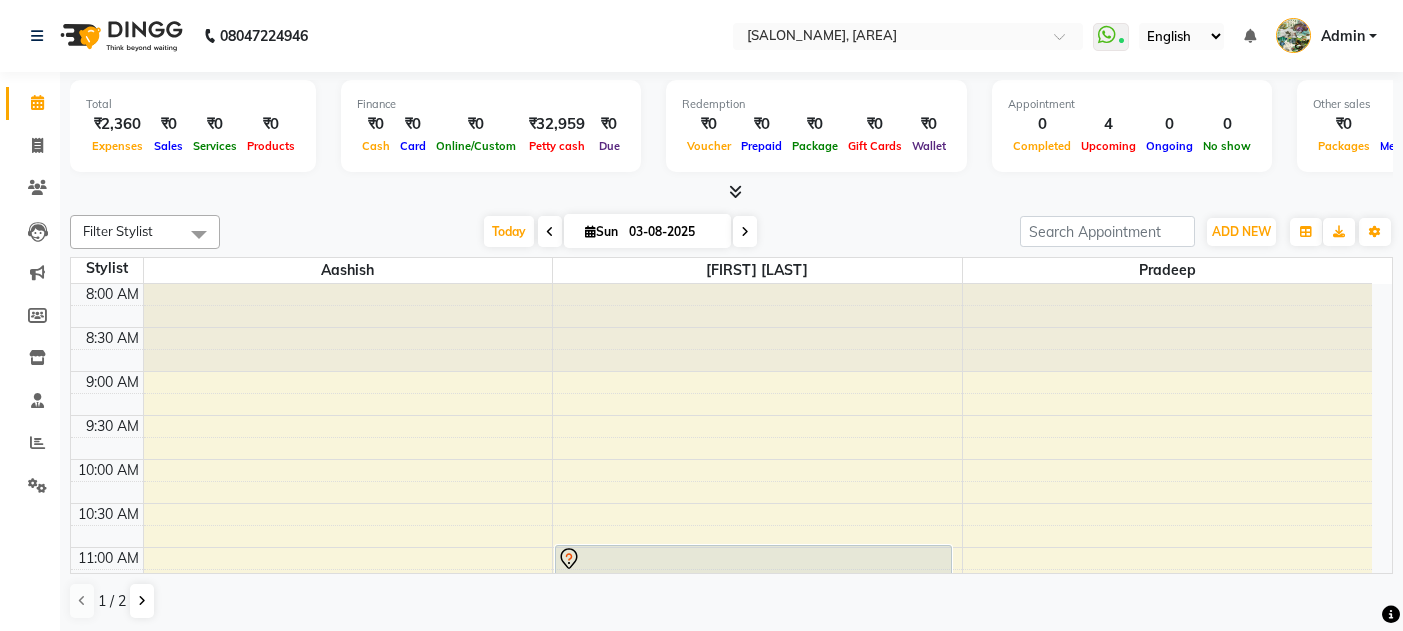 scroll, scrollTop: 0, scrollLeft: 0, axis: both 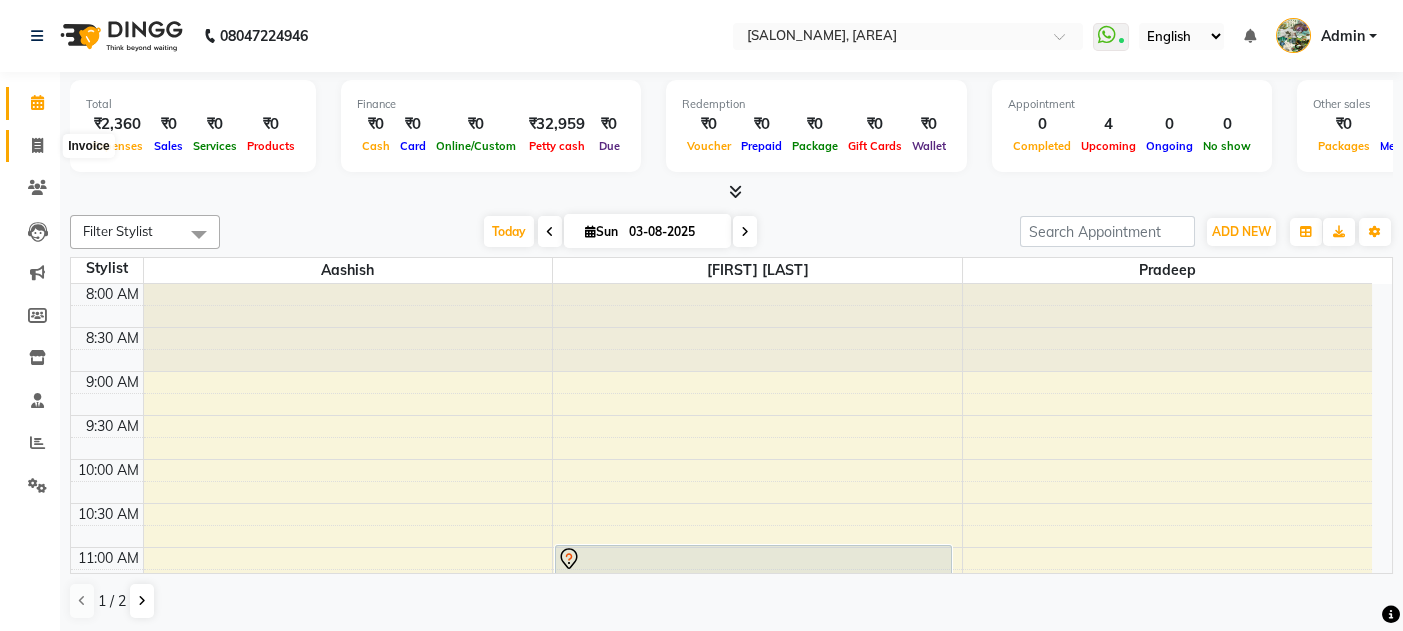 click 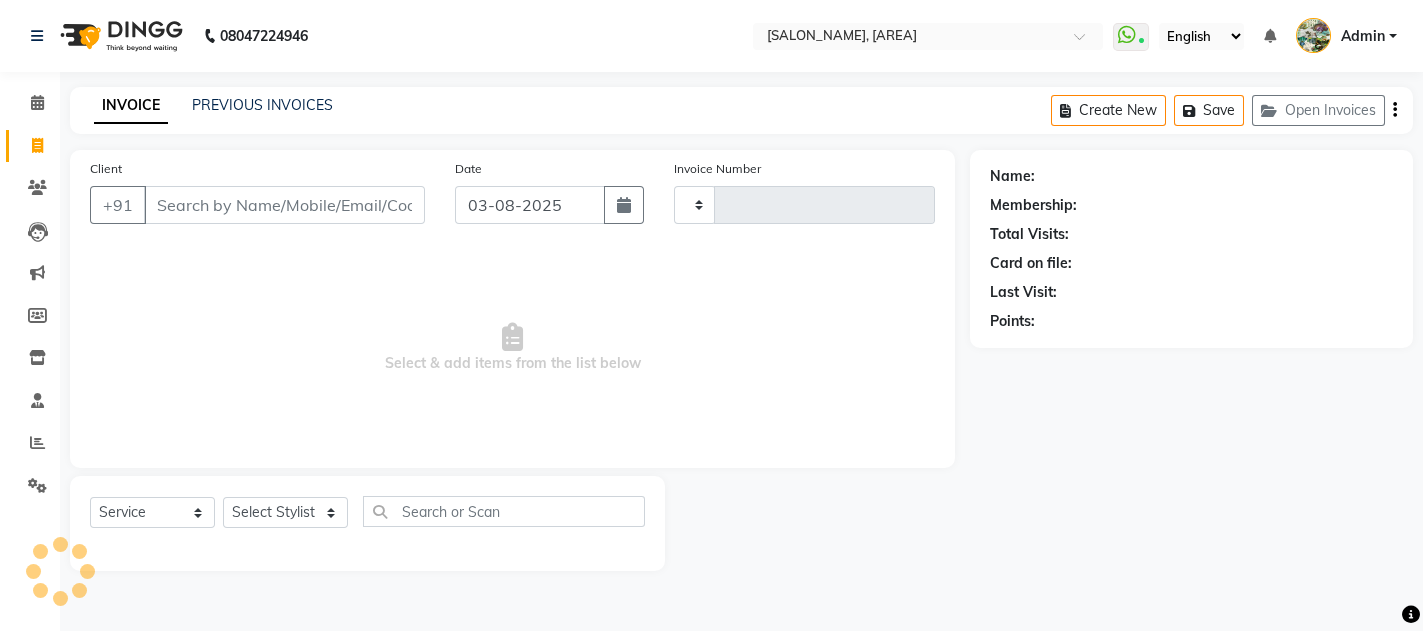 type on "0447" 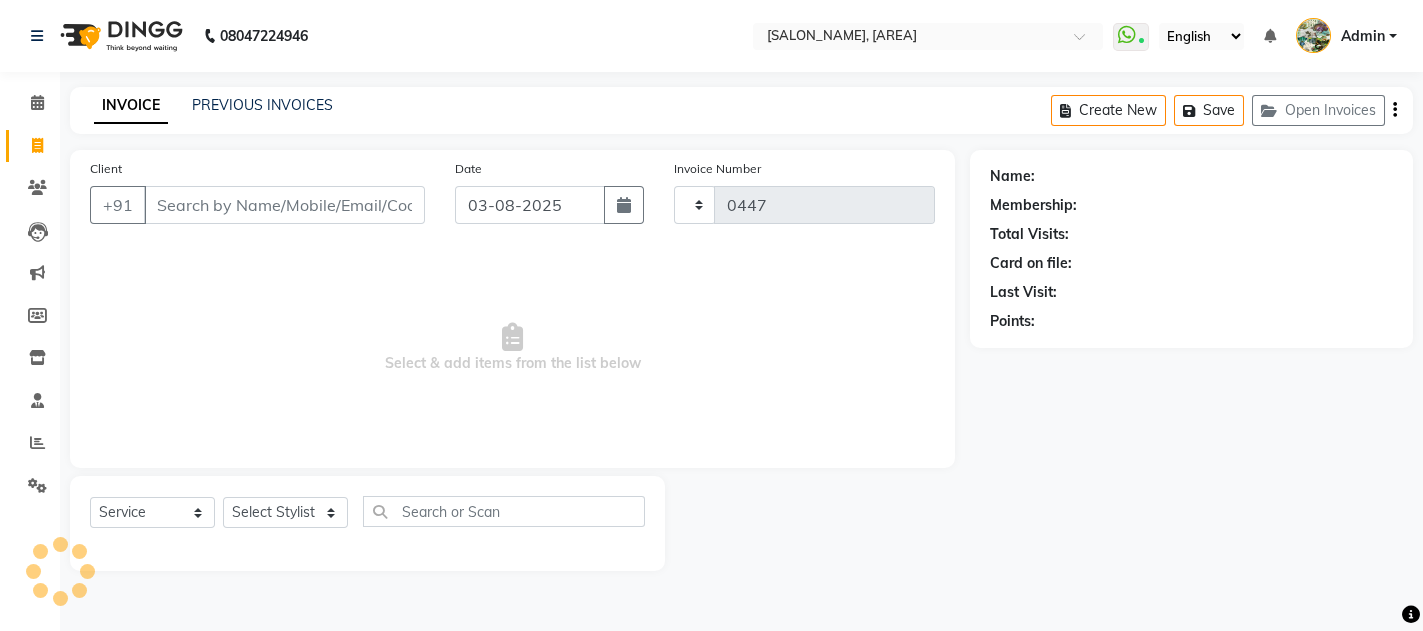 select on "582" 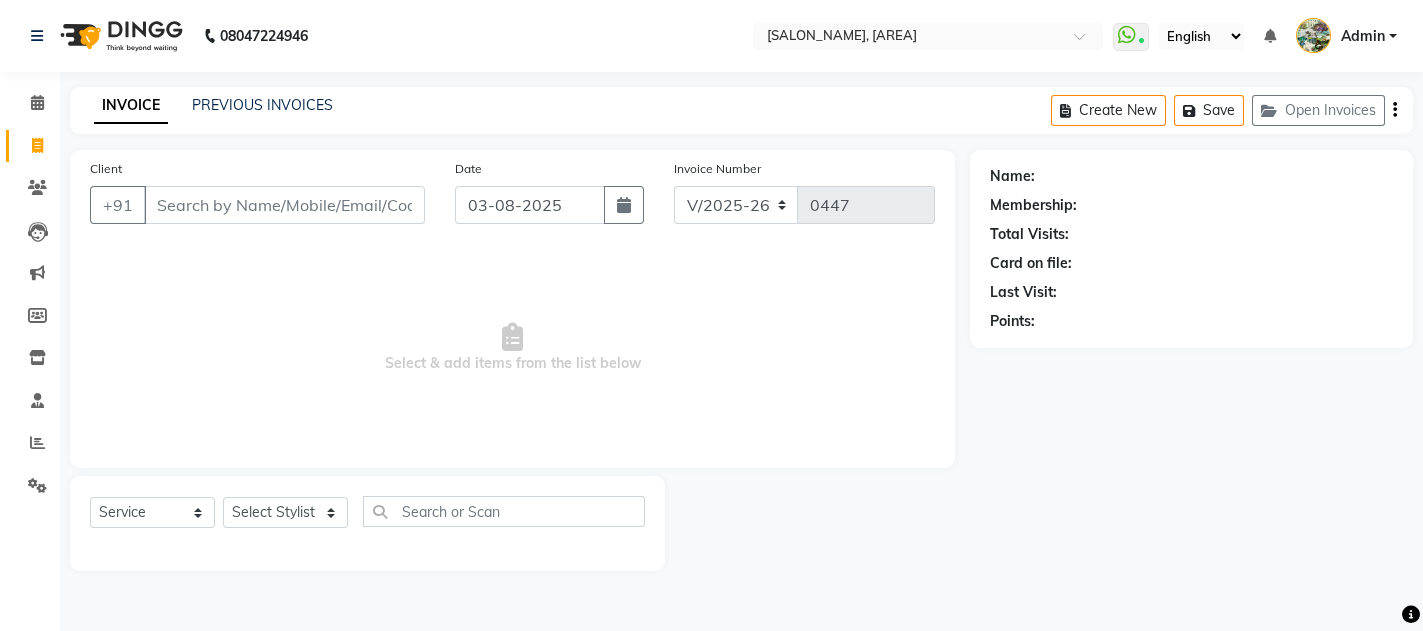 click on "Client" at bounding box center (284, 205) 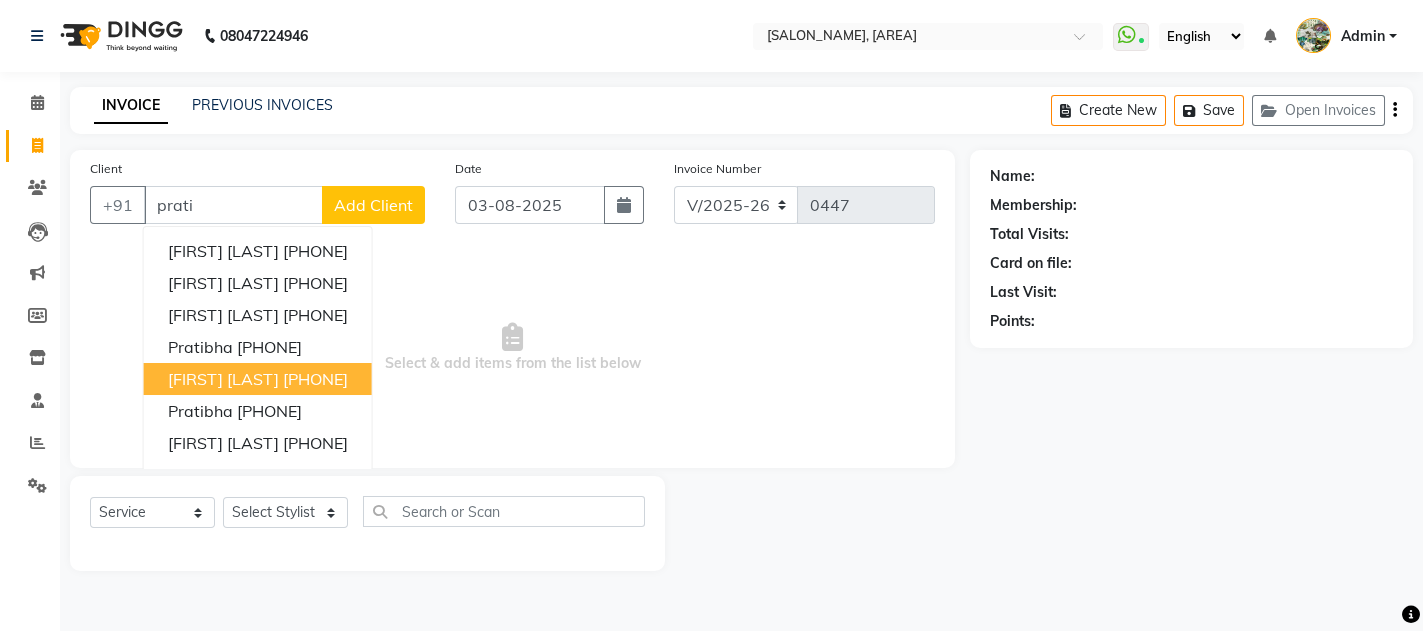 click on "[FIRST] [LAST]" at bounding box center [223, 379] 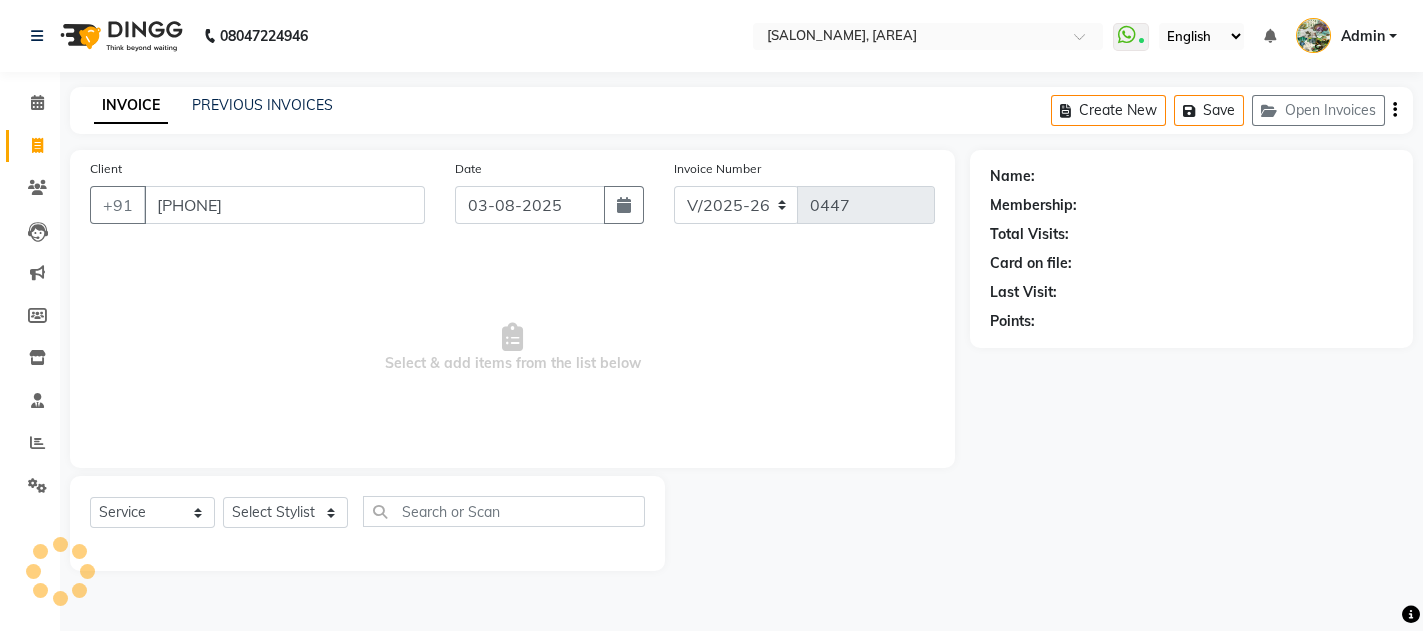 type on "[PHONE]" 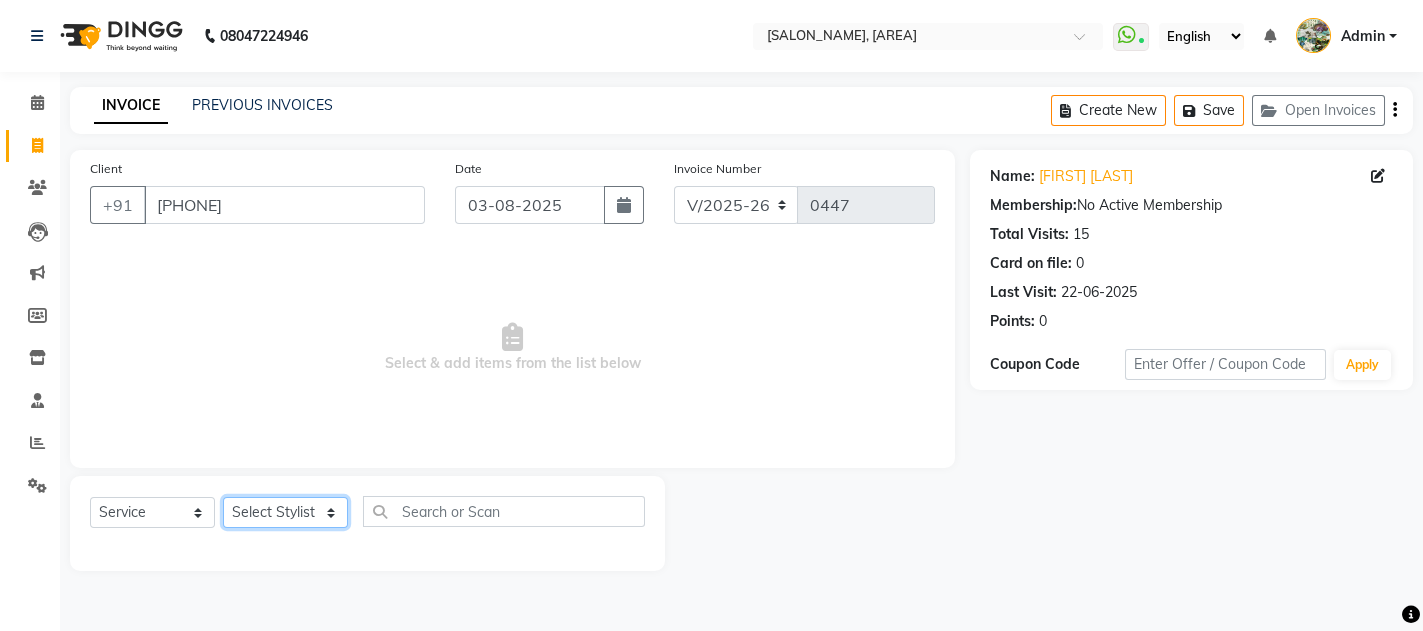 click on "Select Stylist [FIRST]  m y [LAST]  [FIRST] [LAST]" 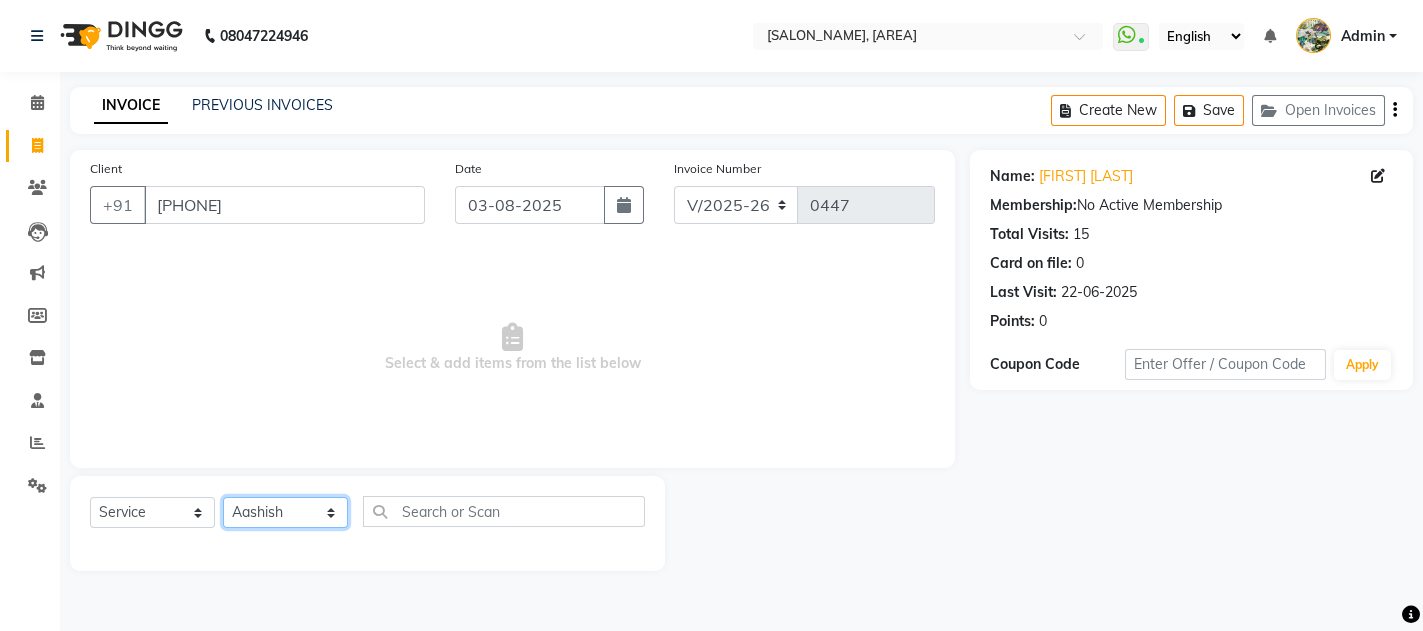 click on "Select Stylist [FIRST]  m y [LAST]  [FIRST] [LAST]" 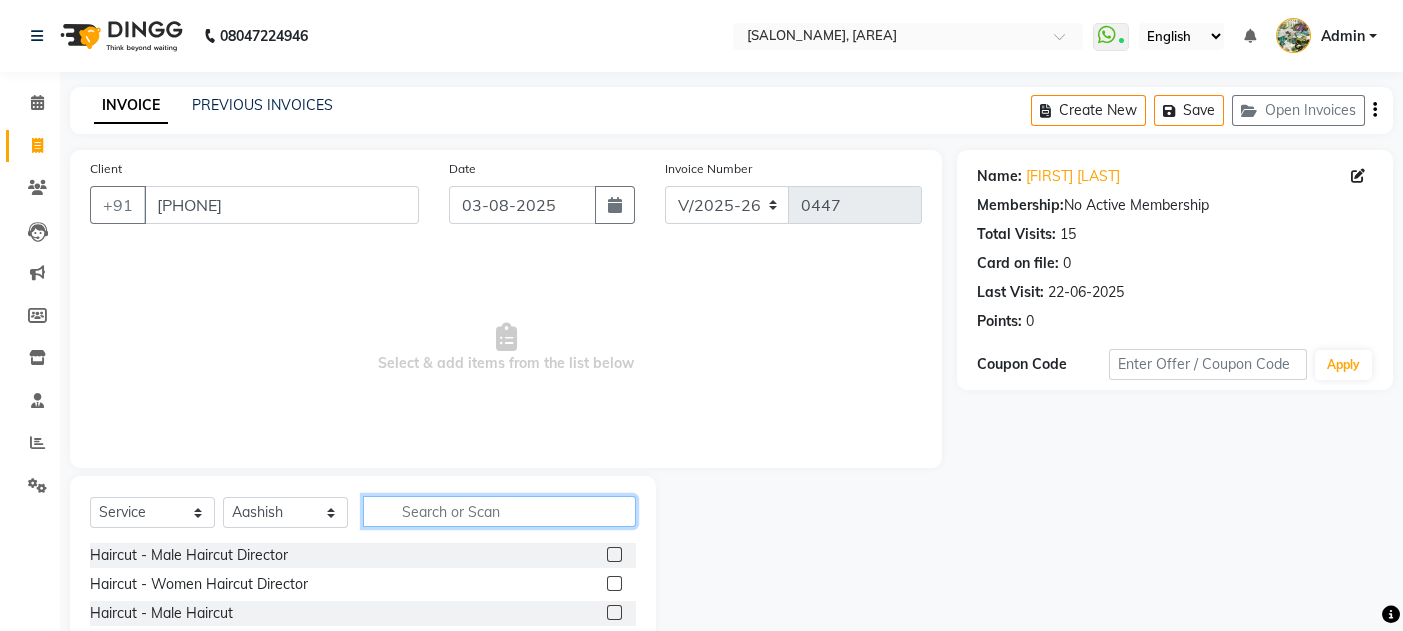 click 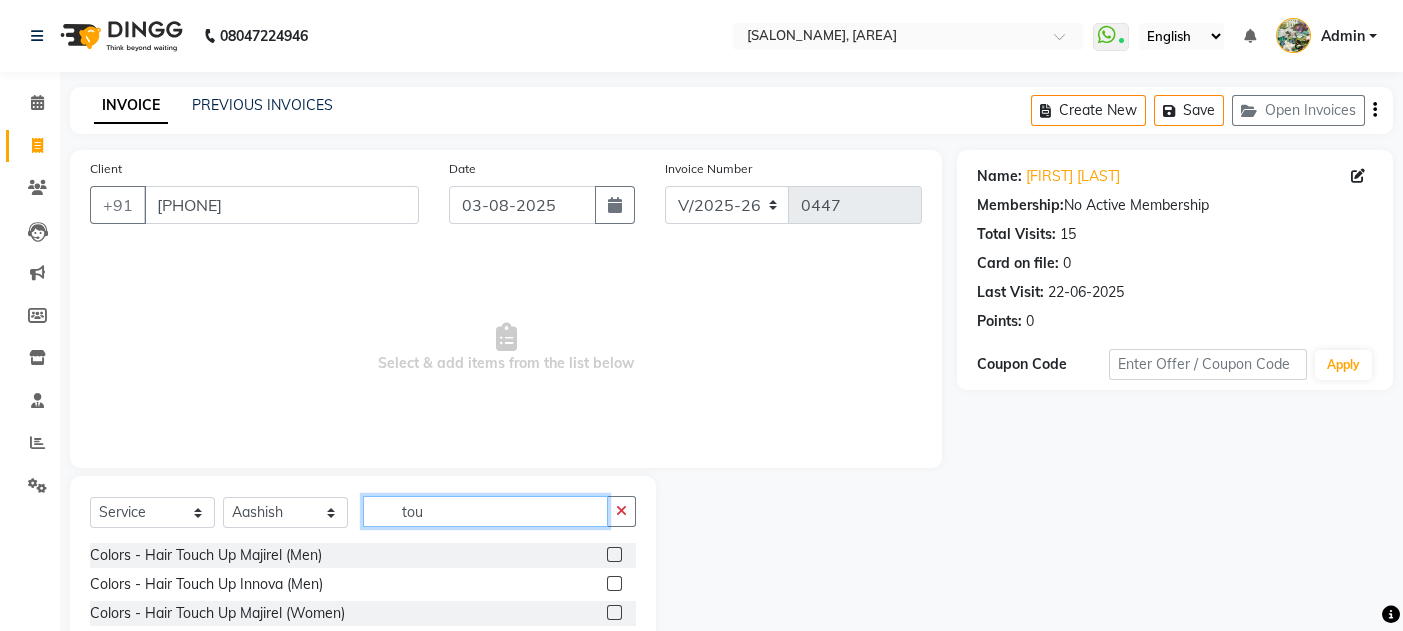 type on "tou" 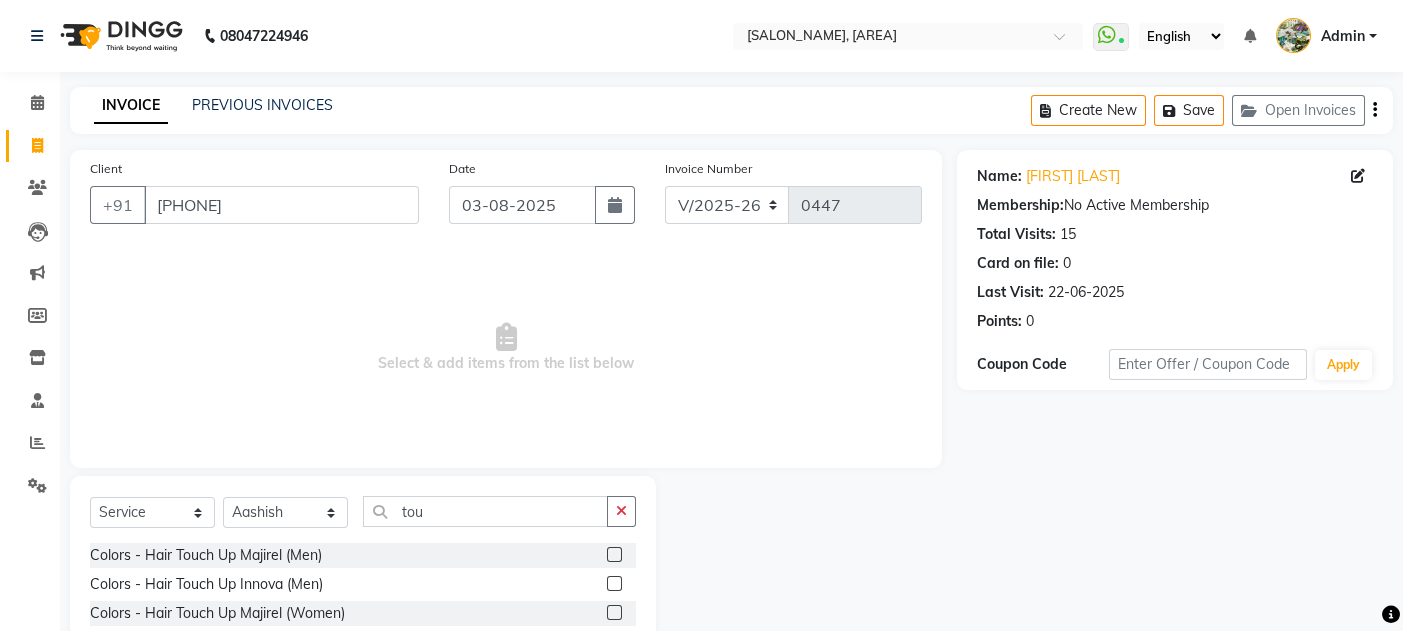 click 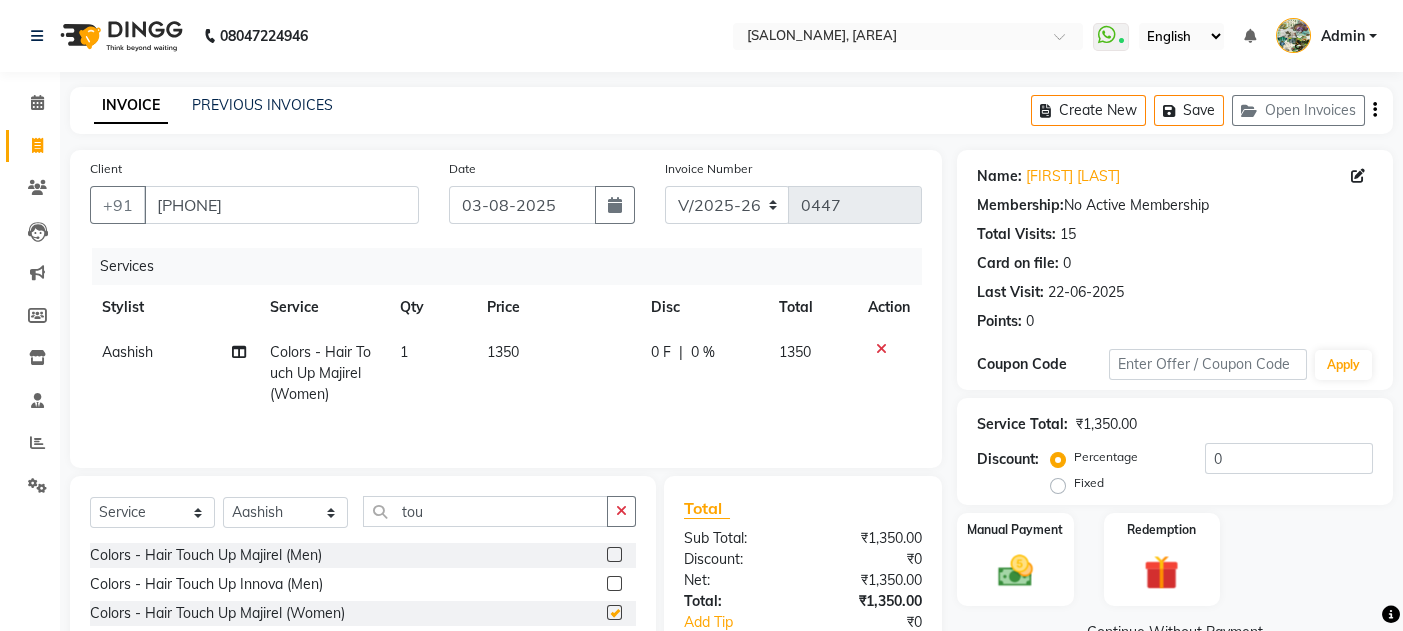 checkbox on "false" 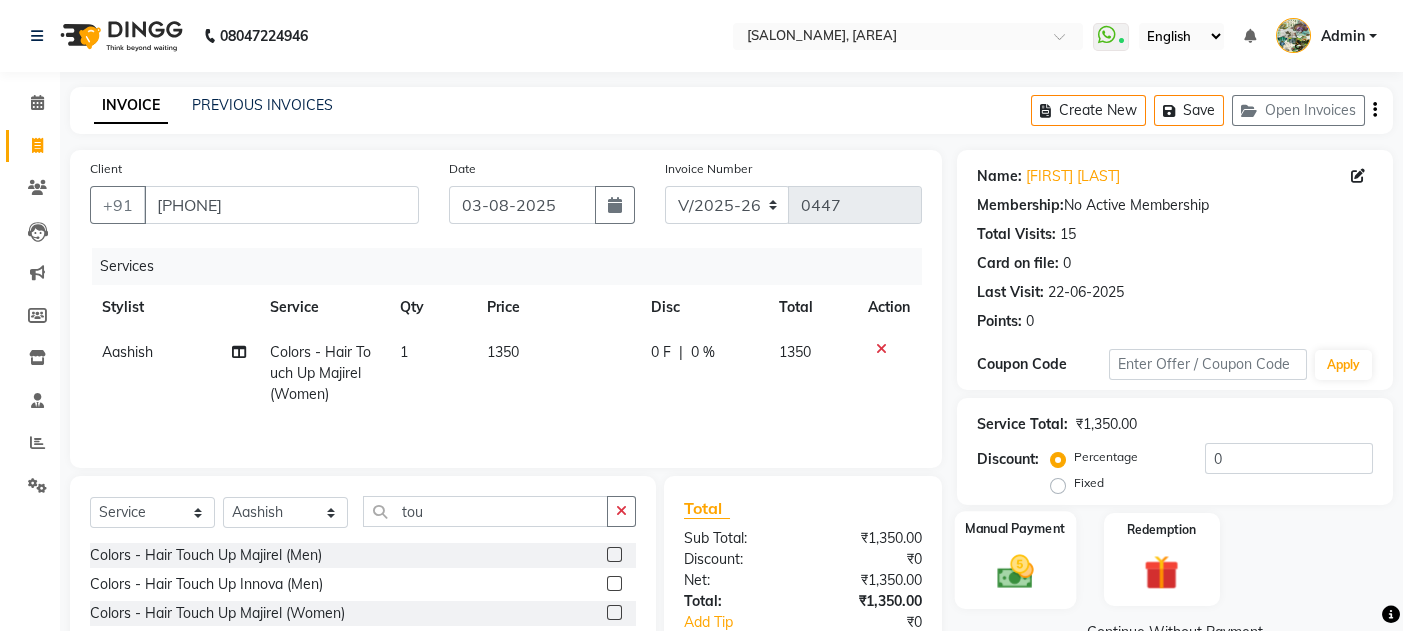 click on "Manual Payment" 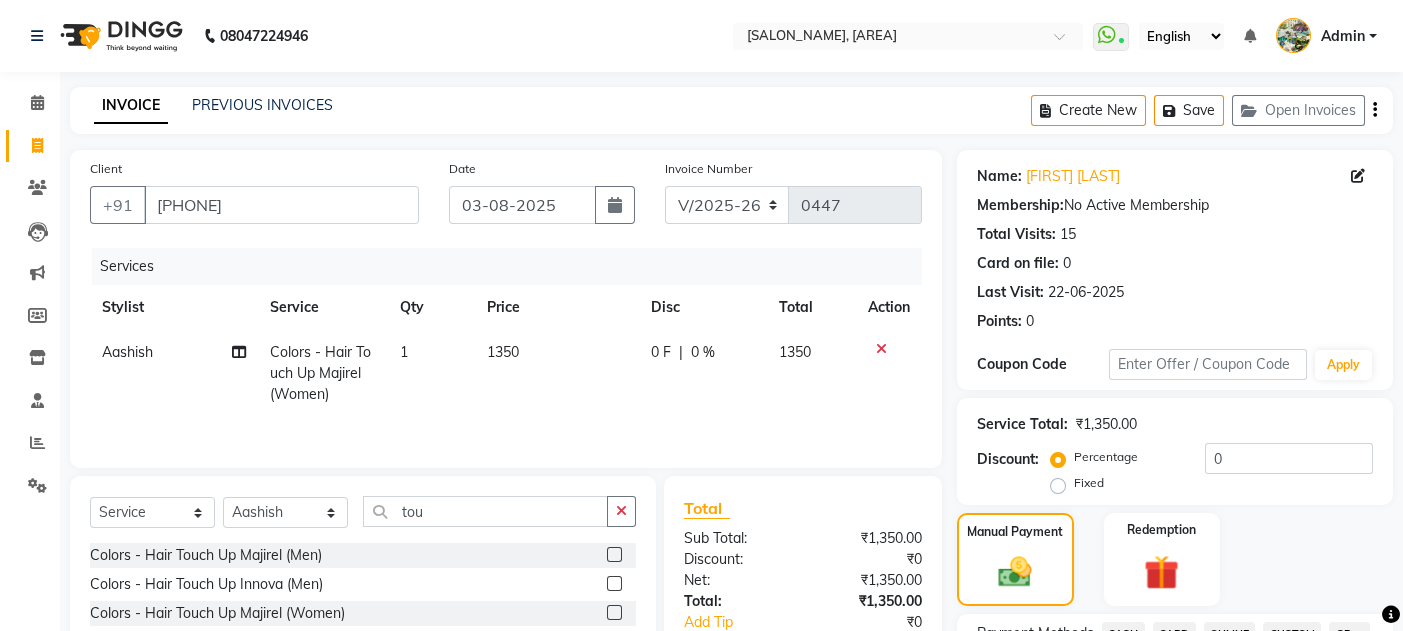 scroll, scrollTop: 551, scrollLeft: 0, axis: vertical 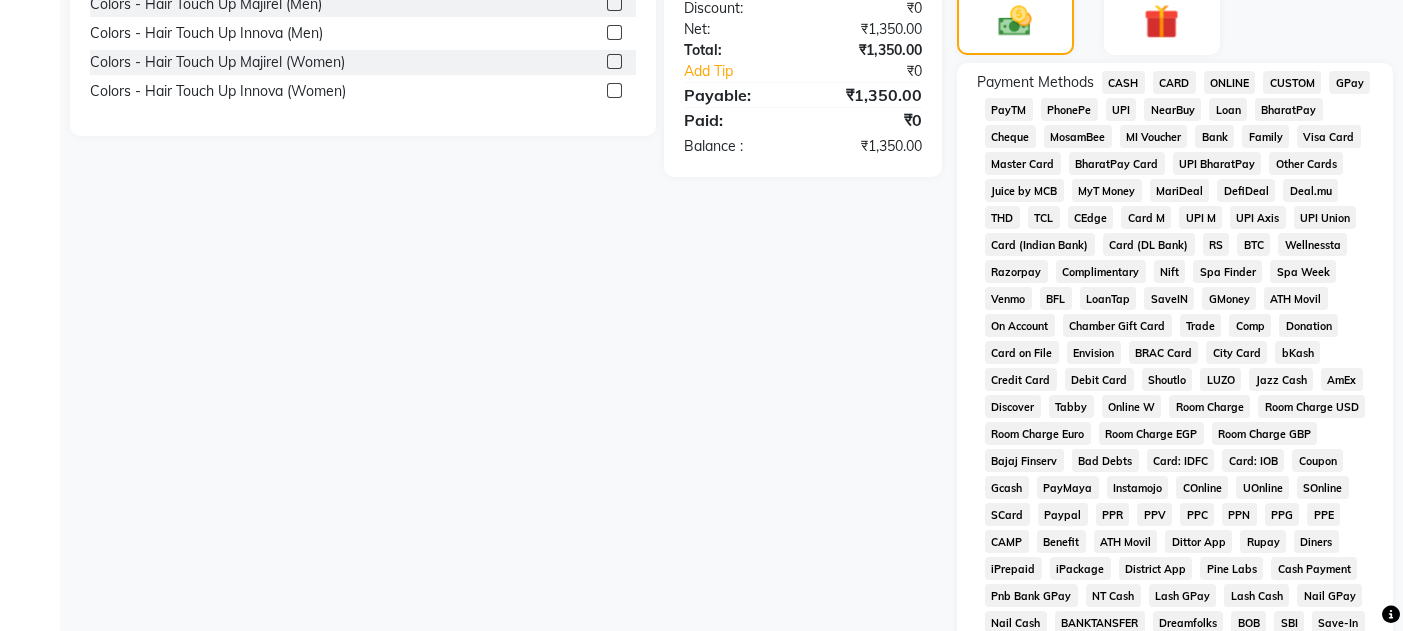 click on "GPay" 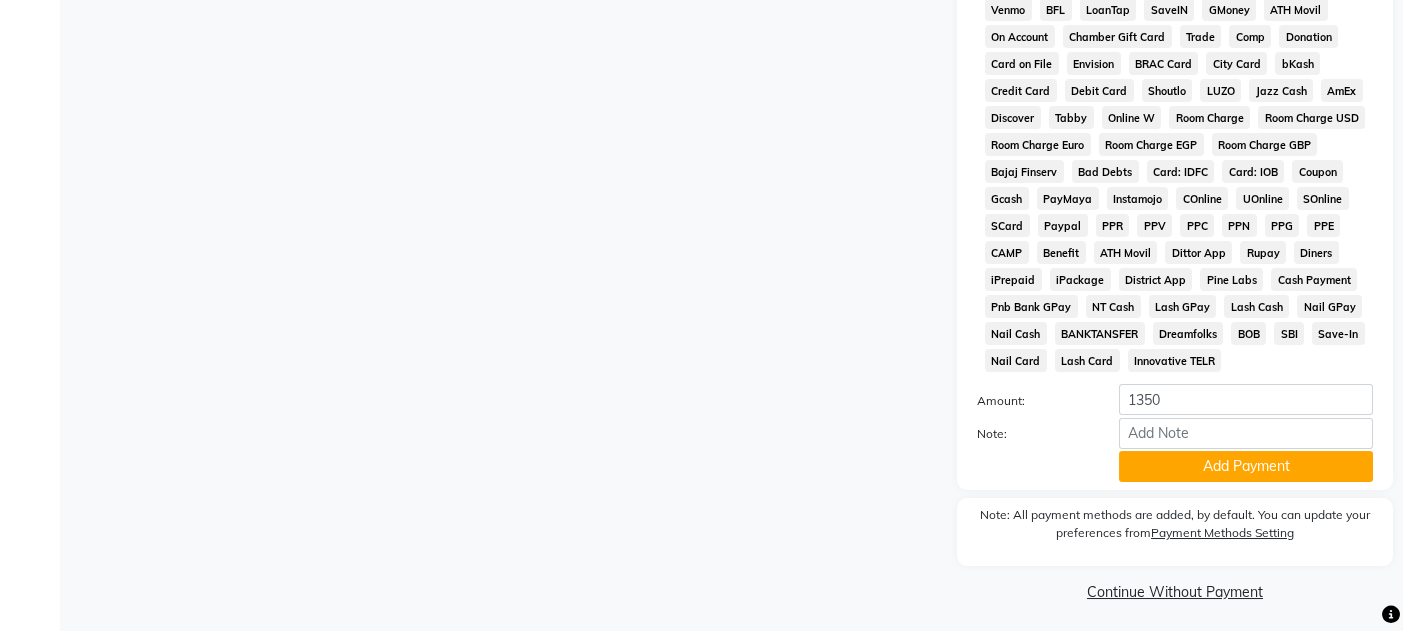 scroll, scrollTop: 851, scrollLeft: 0, axis: vertical 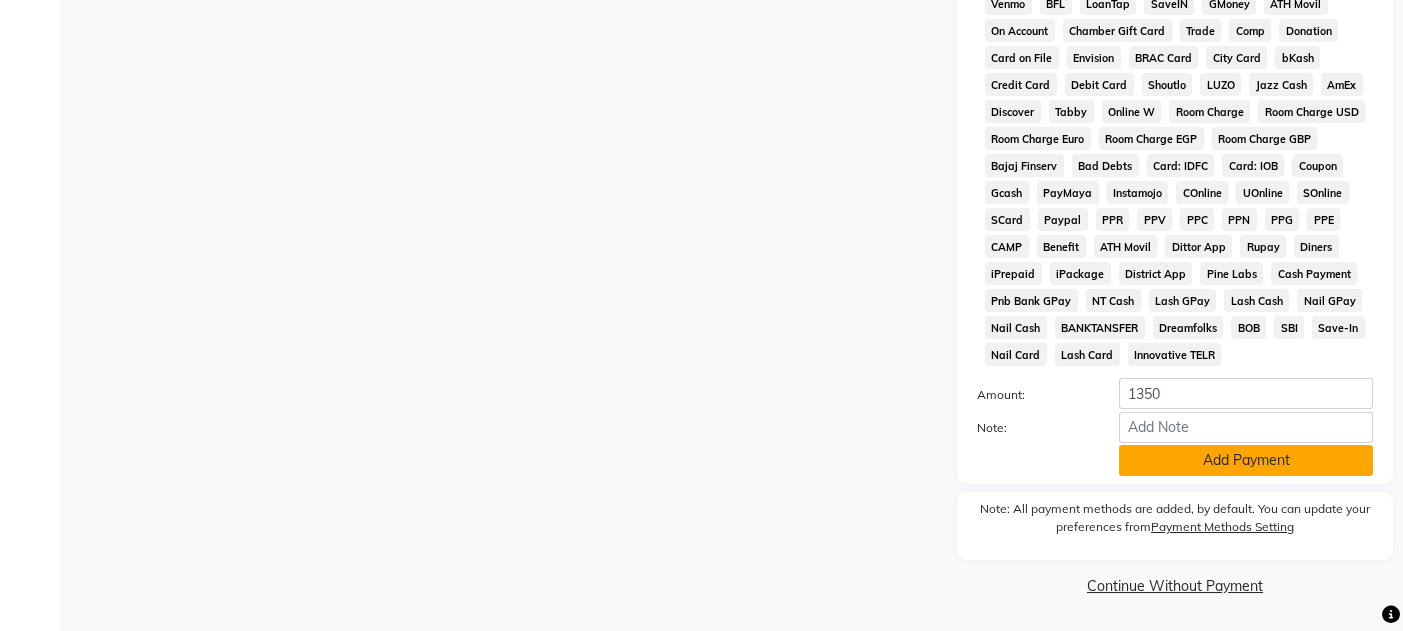 click on "Add Payment" 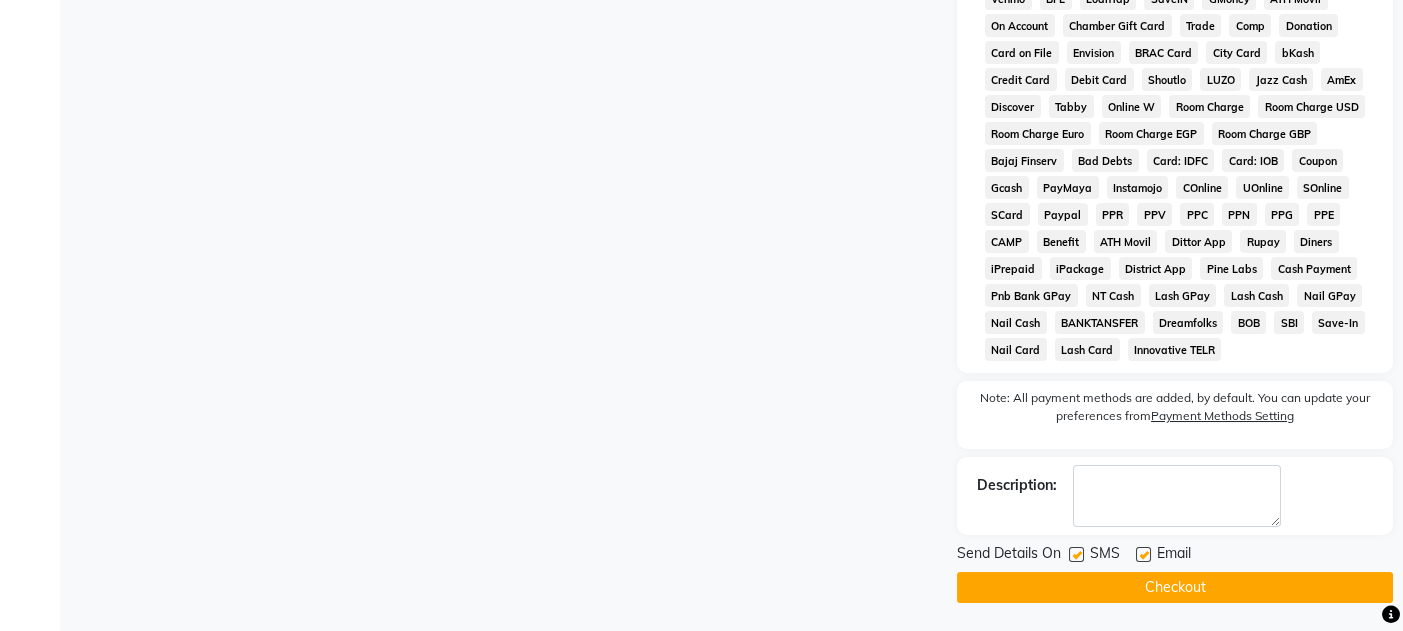 click 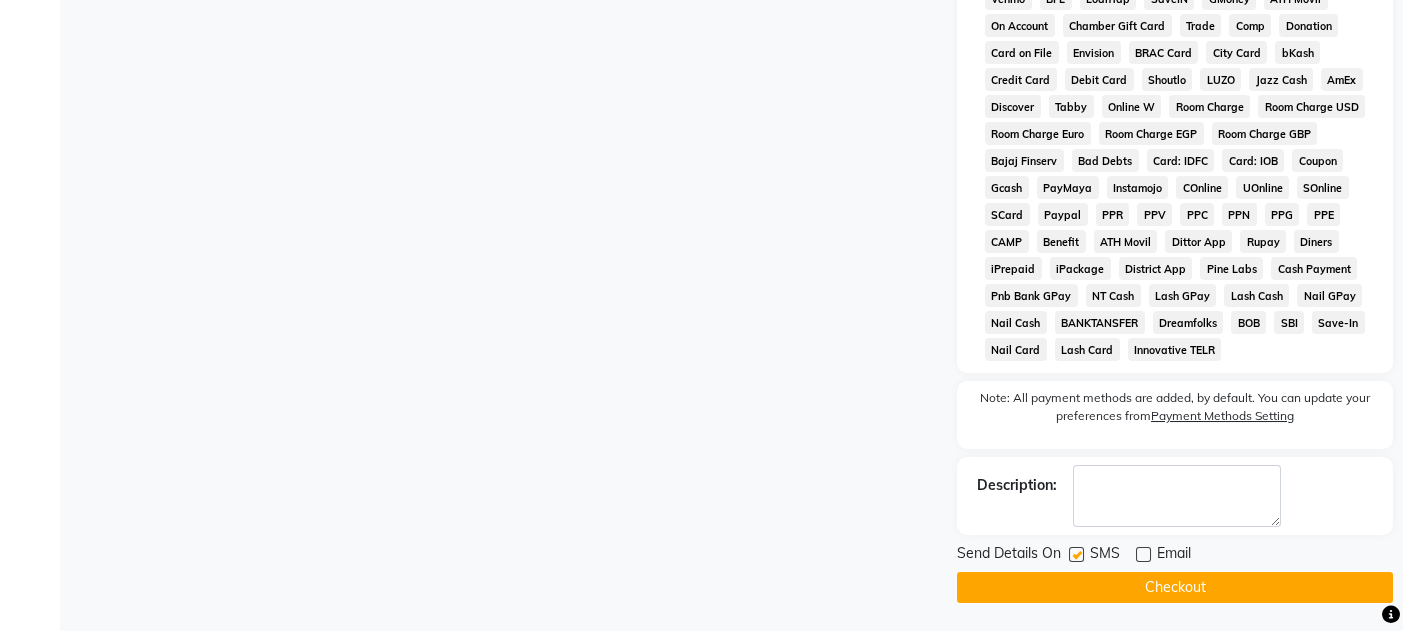 click 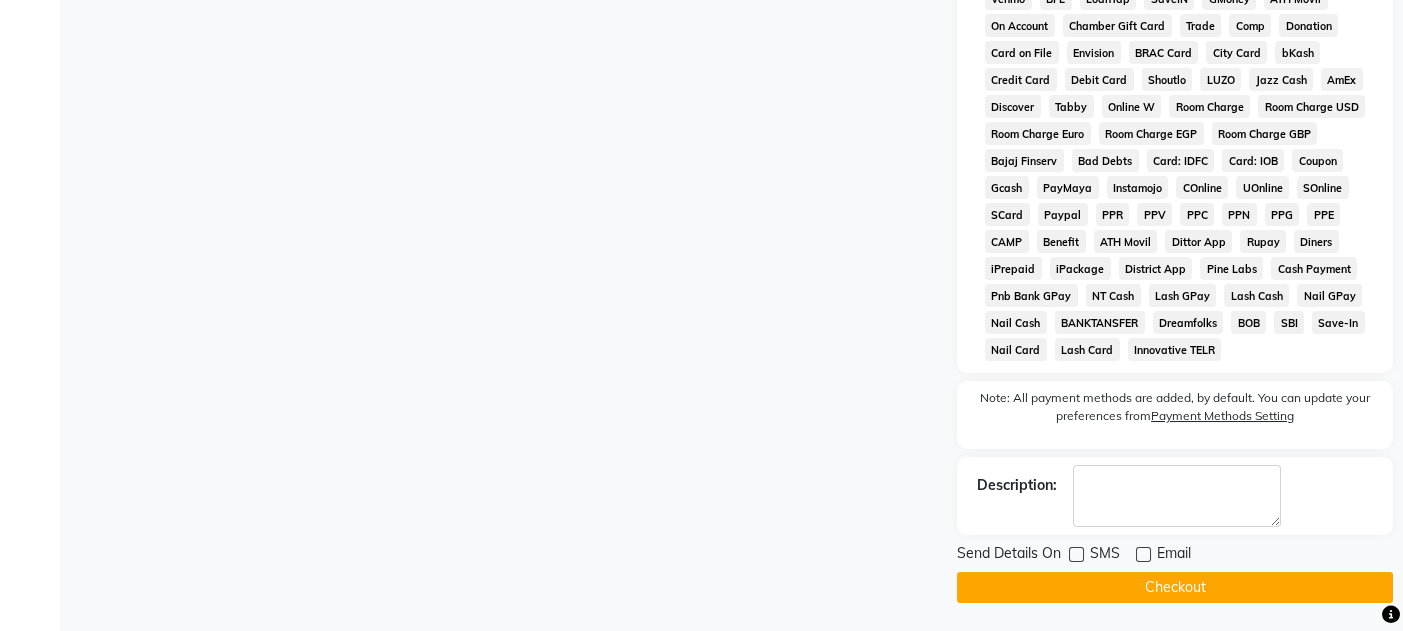 click on "Checkout" 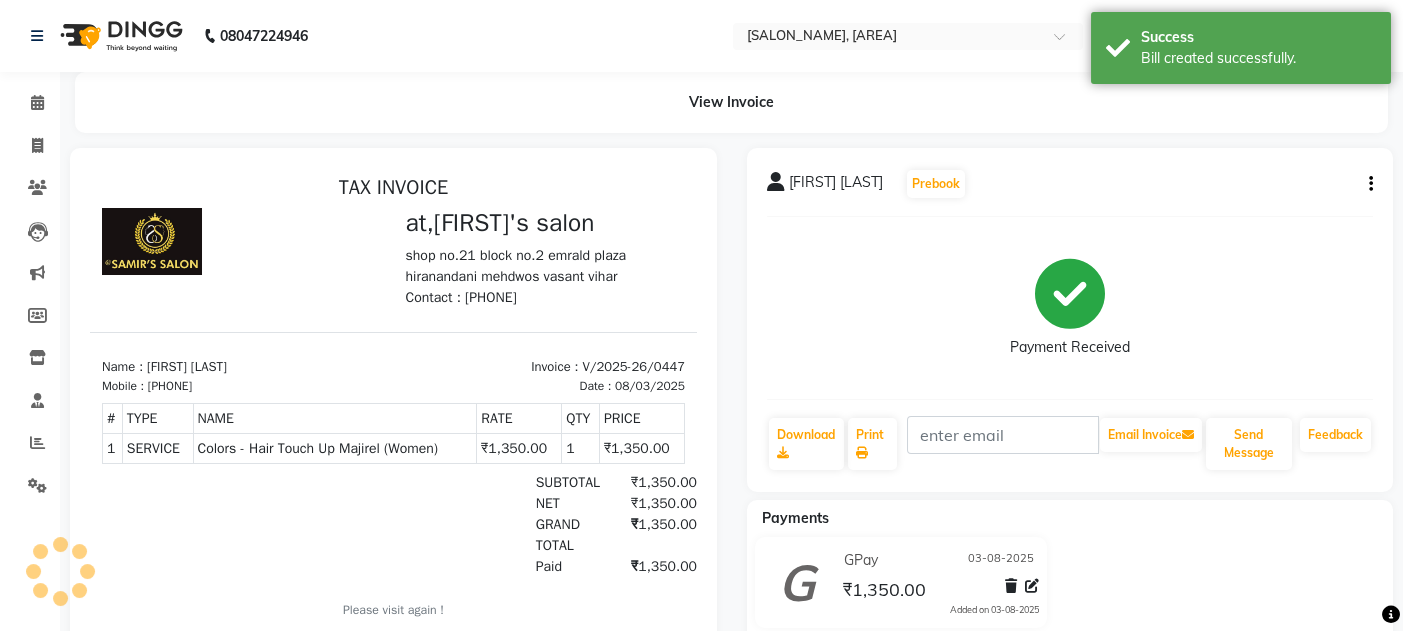 scroll, scrollTop: 0, scrollLeft: 0, axis: both 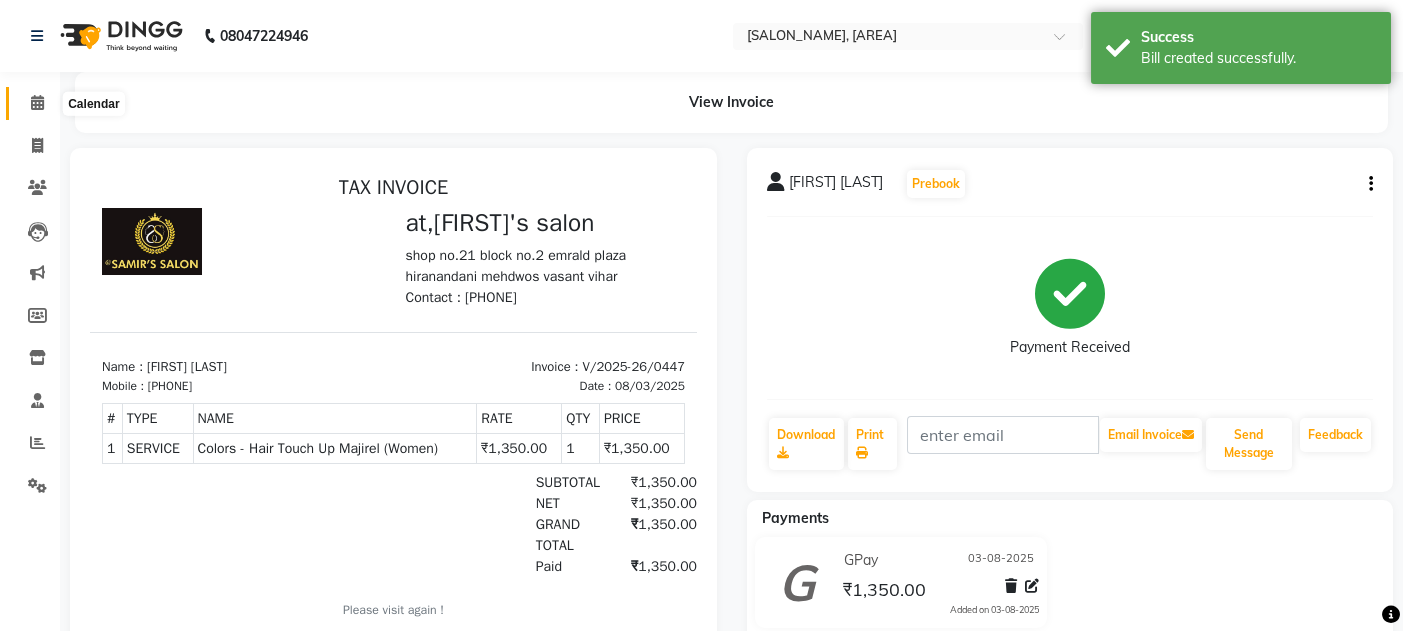 click 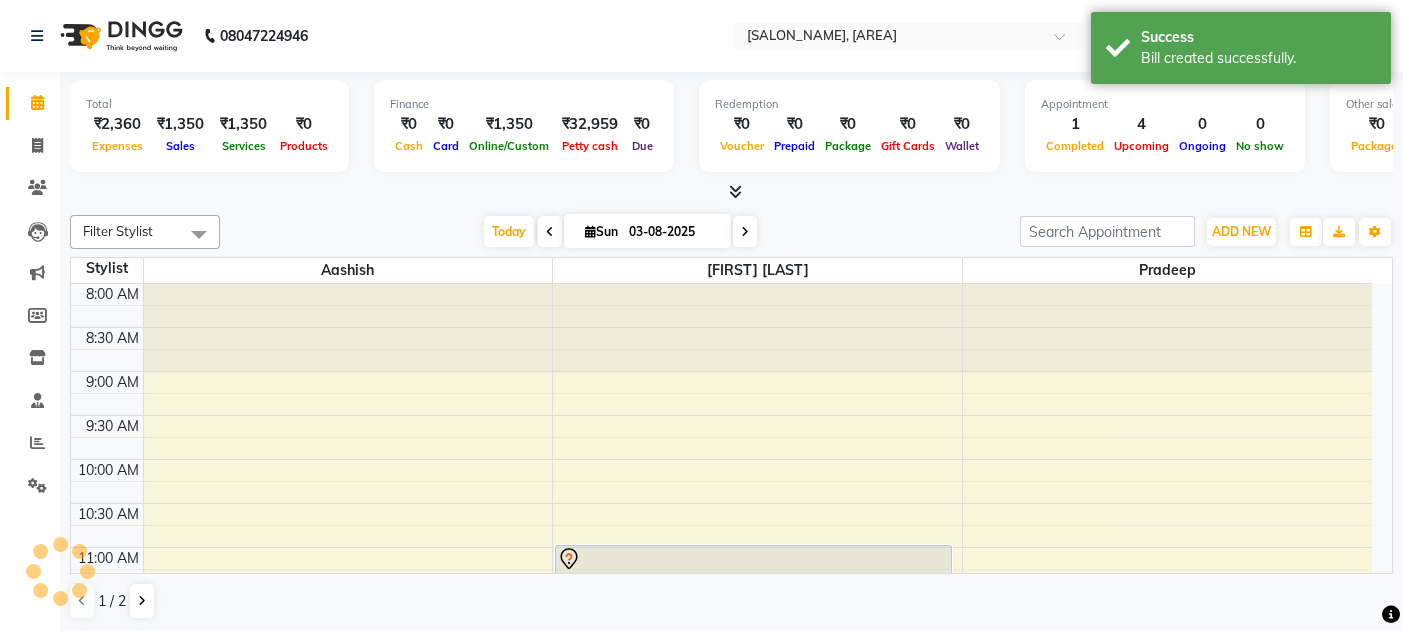 scroll, scrollTop: 0, scrollLeft: 0, axis: both 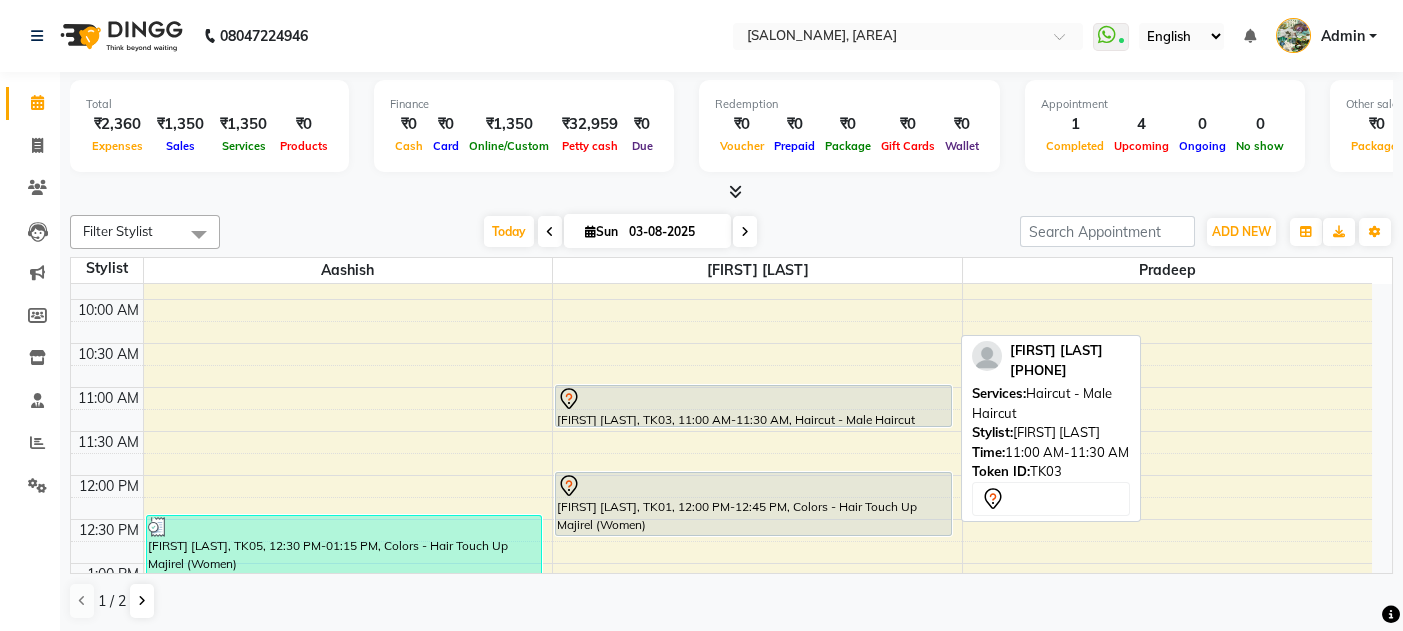 click at bounding box center (753, 399) 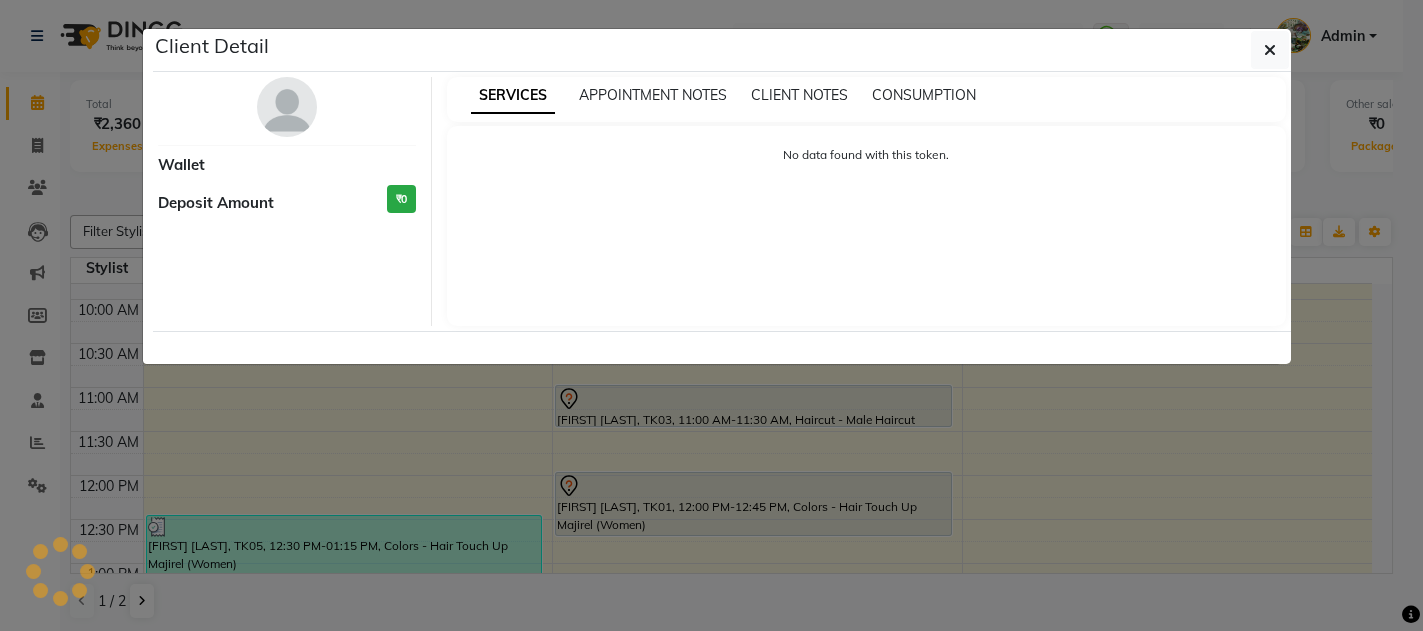 select on "7" 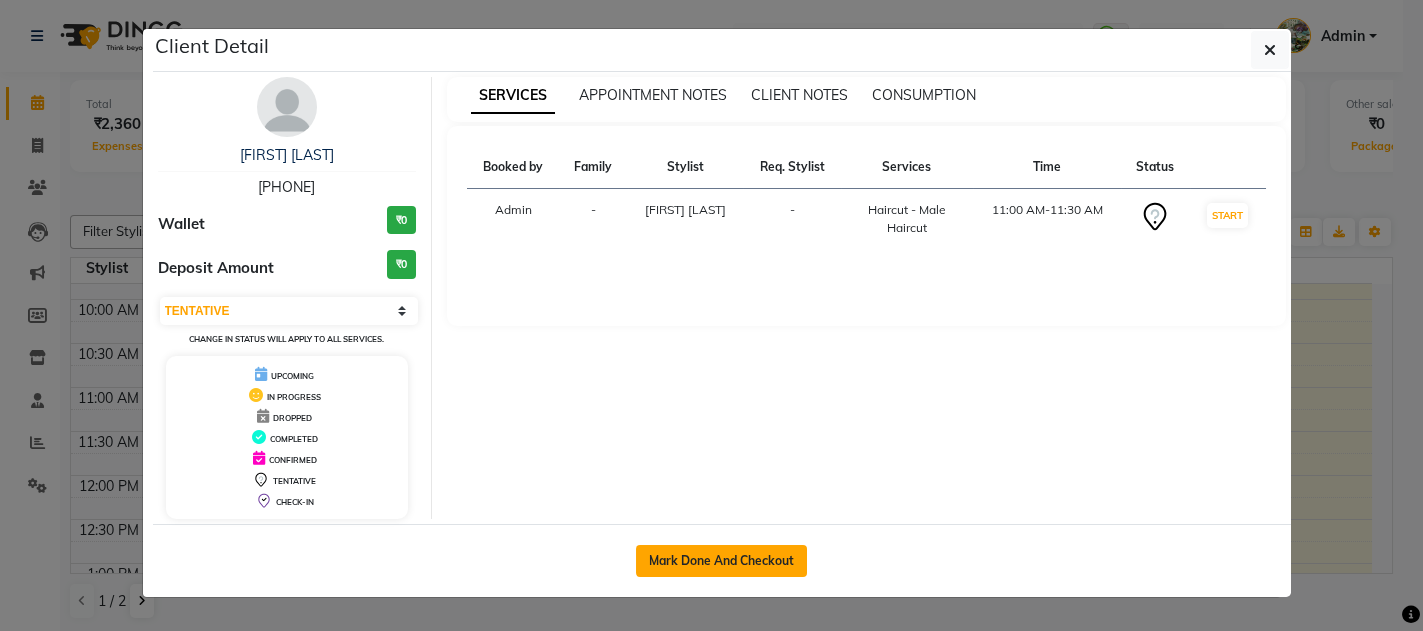 click on "Mark Done And Checkout" 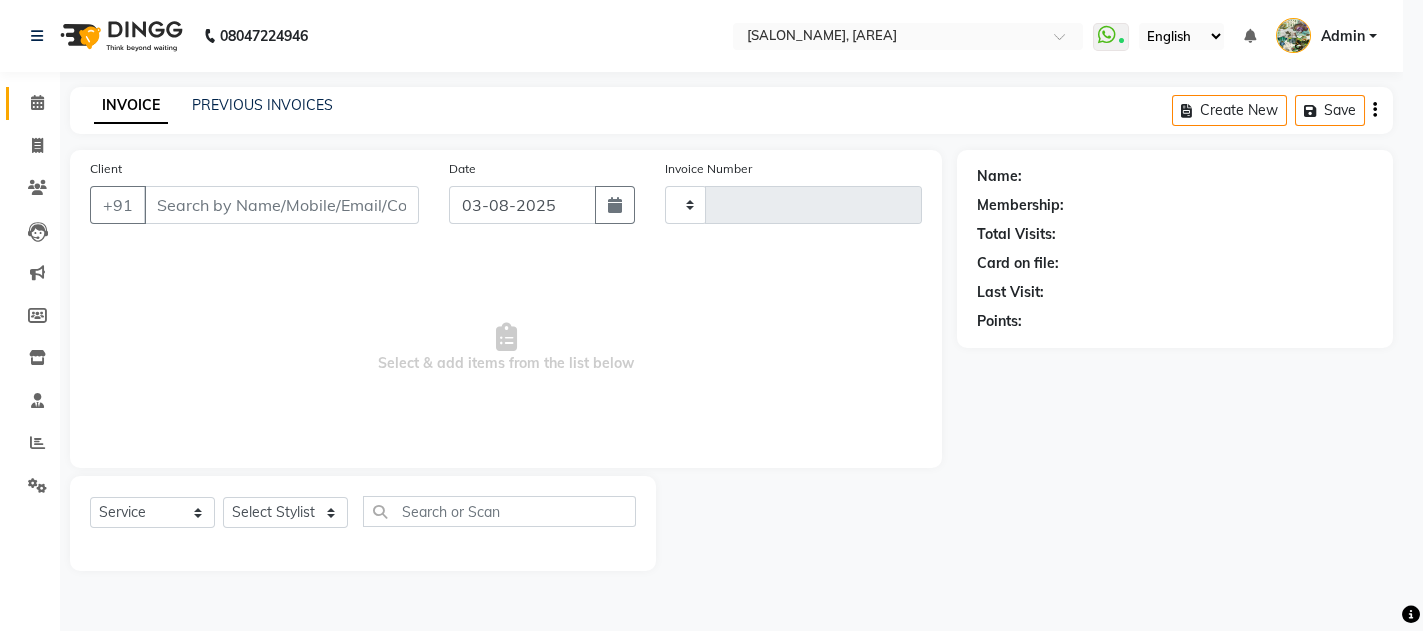 select on "3" 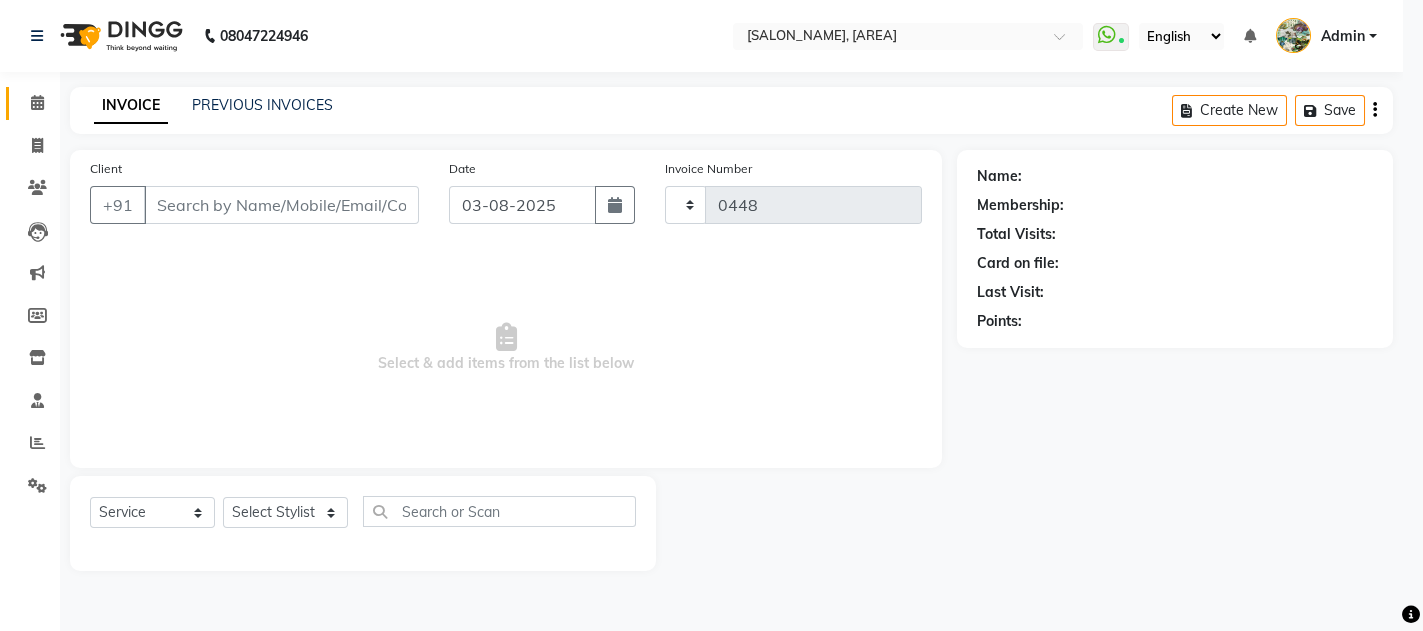 select on "582" 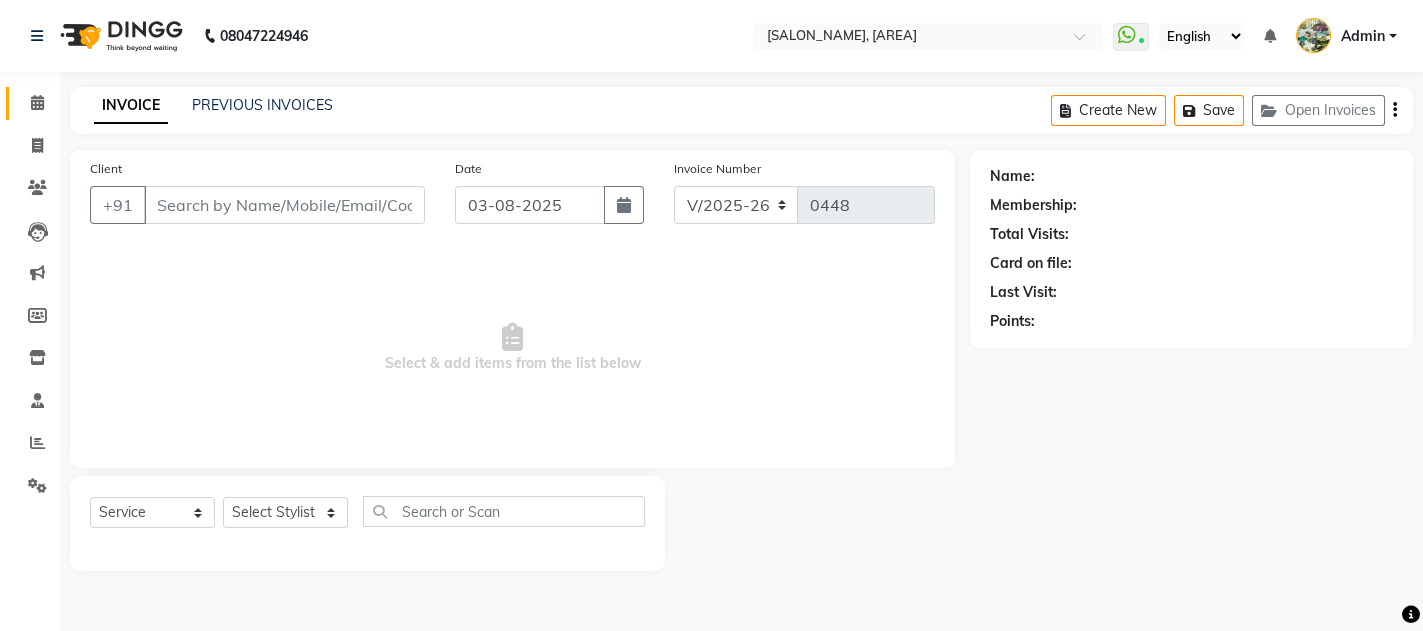 type on "[PHONE]" 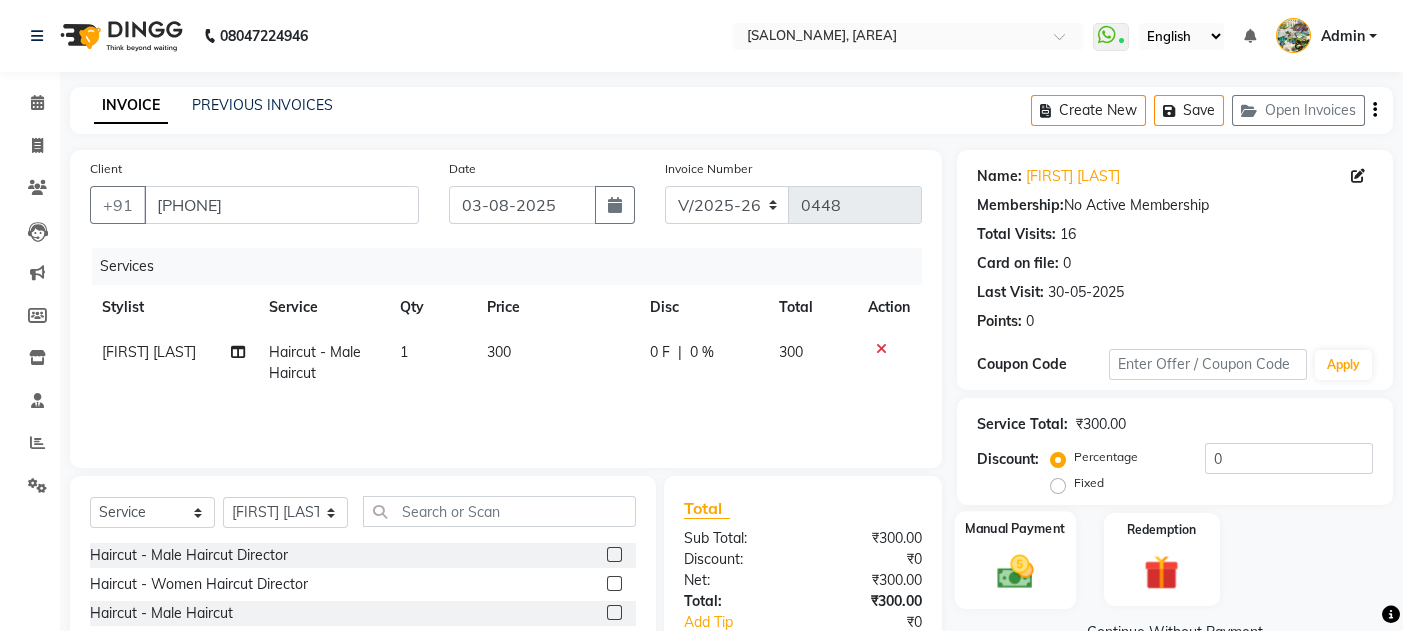 click on "Manual Payment" 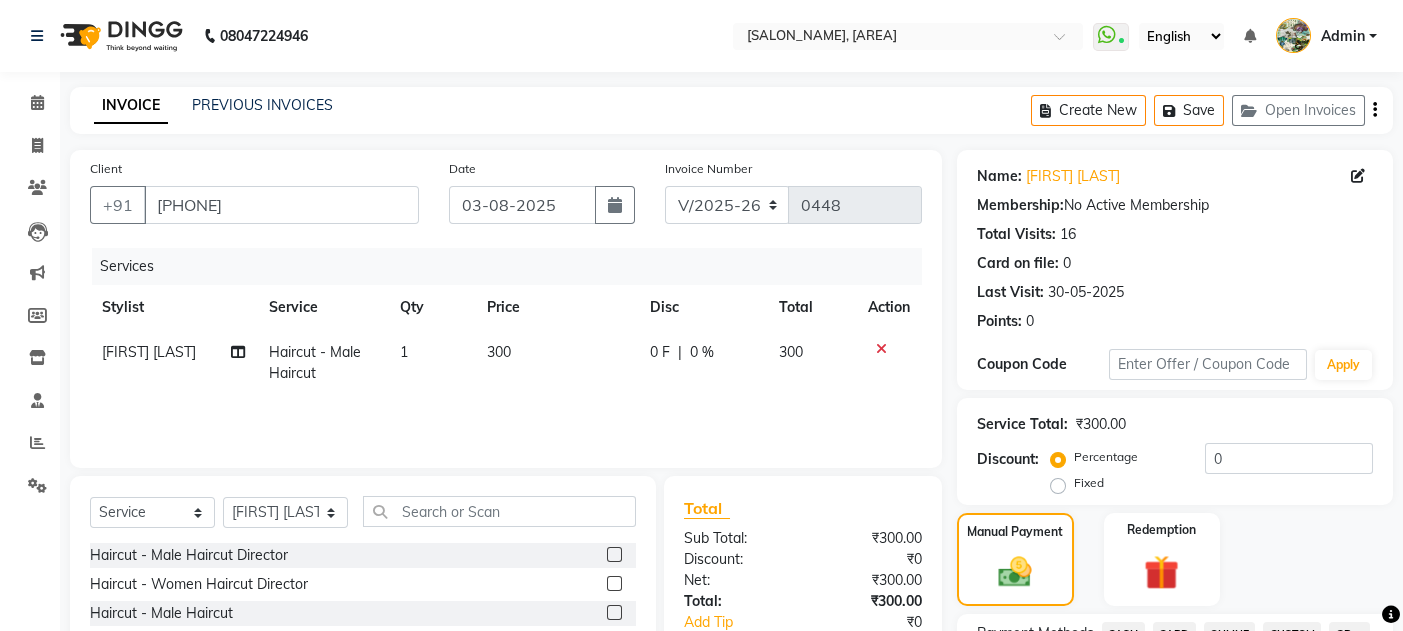 scroll, scrollTop: 551, scrollLeft: 0, axis: vertical 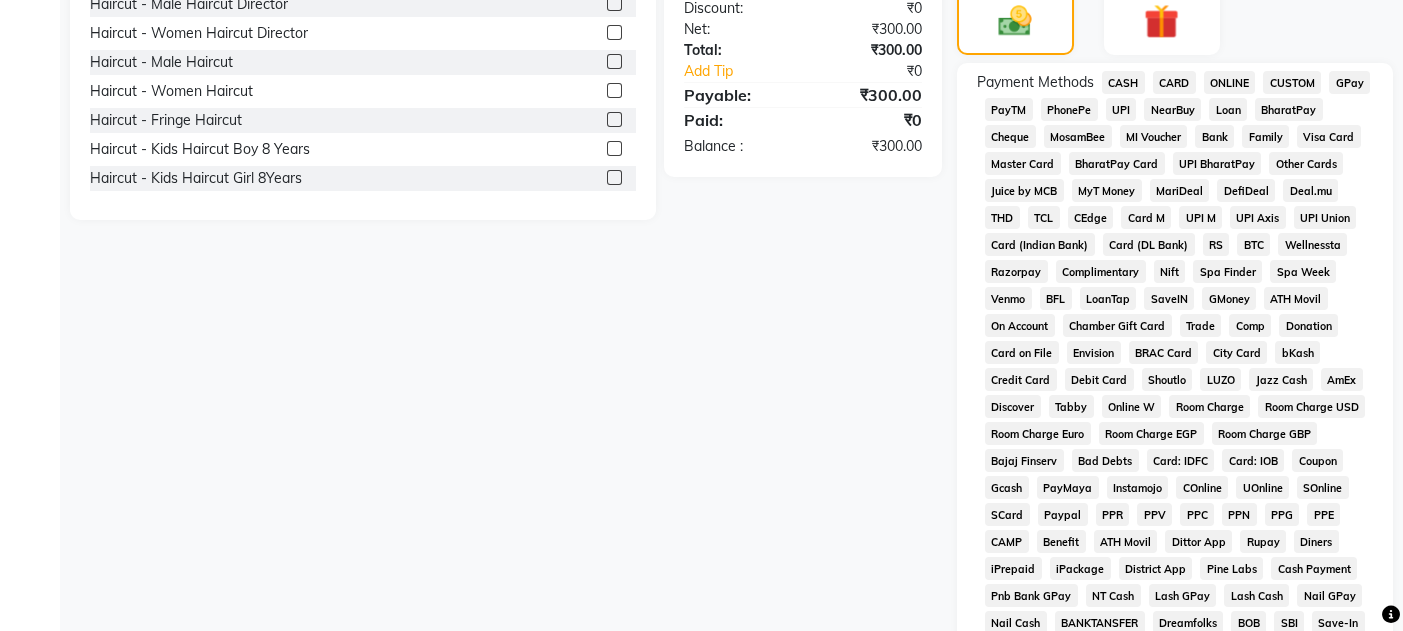 click on "CASH" 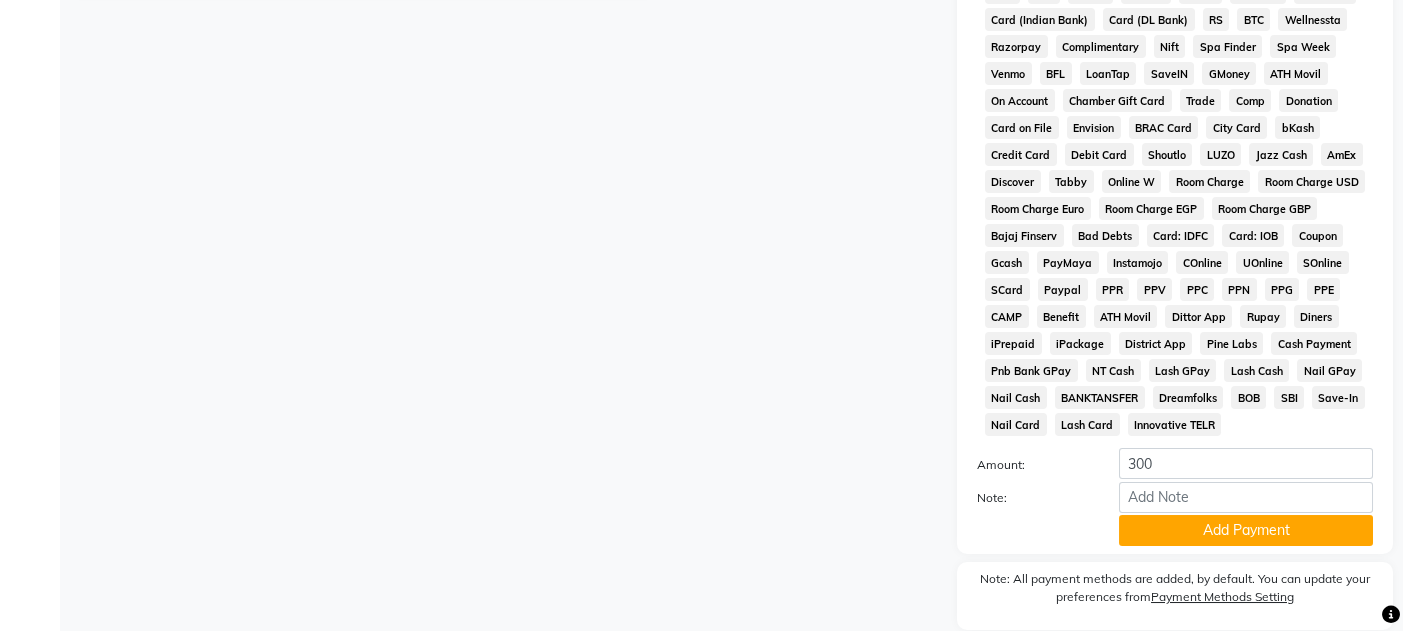scroll, scrollTop: 818, scrollLeft: 0, axis: vertical 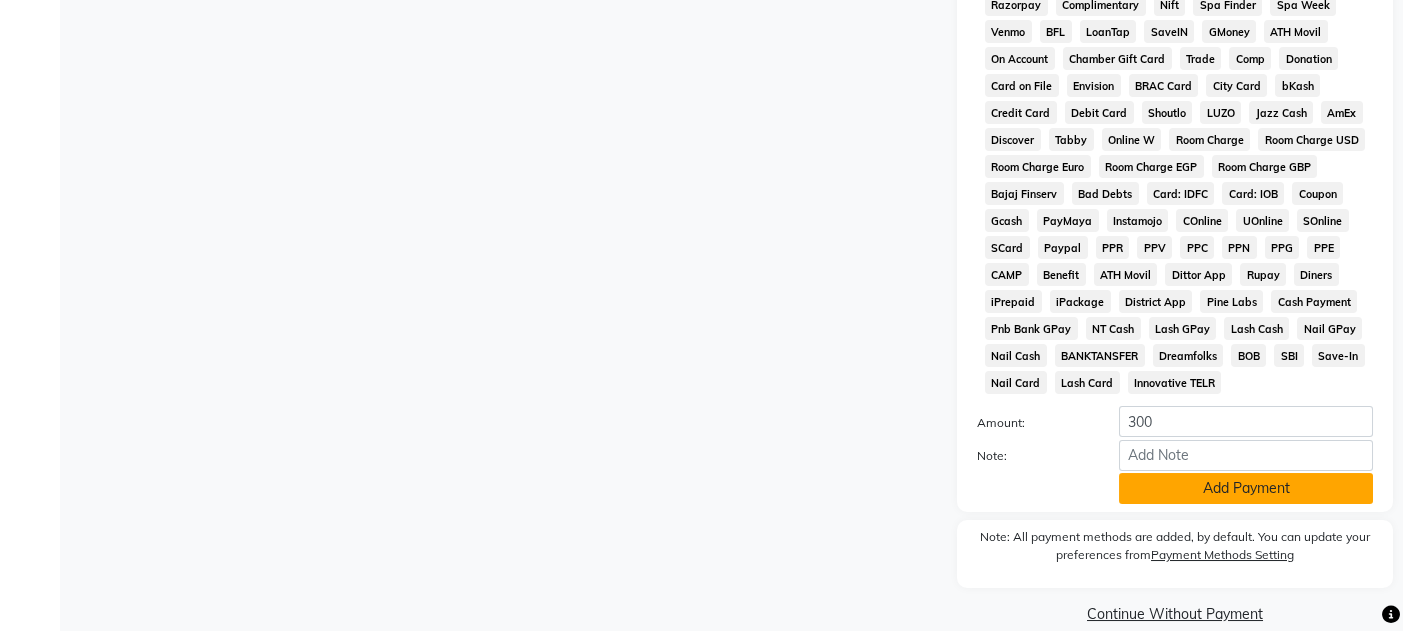 click on "Add Payment" 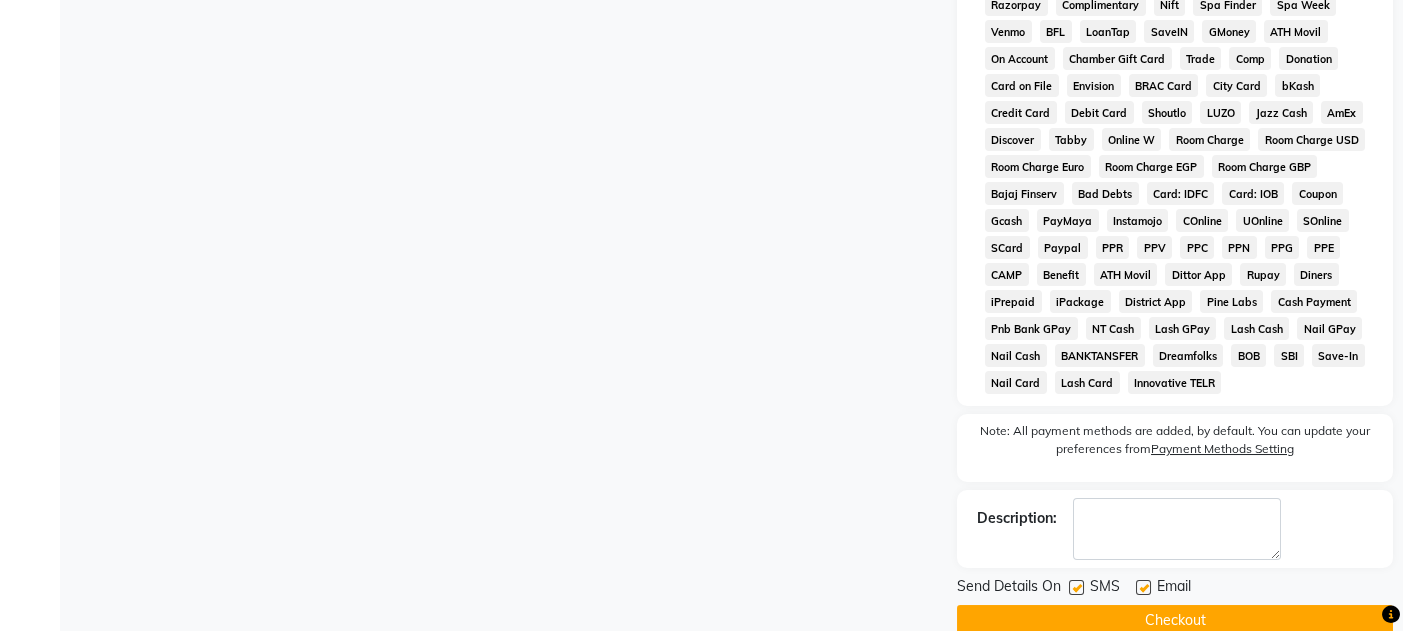 click 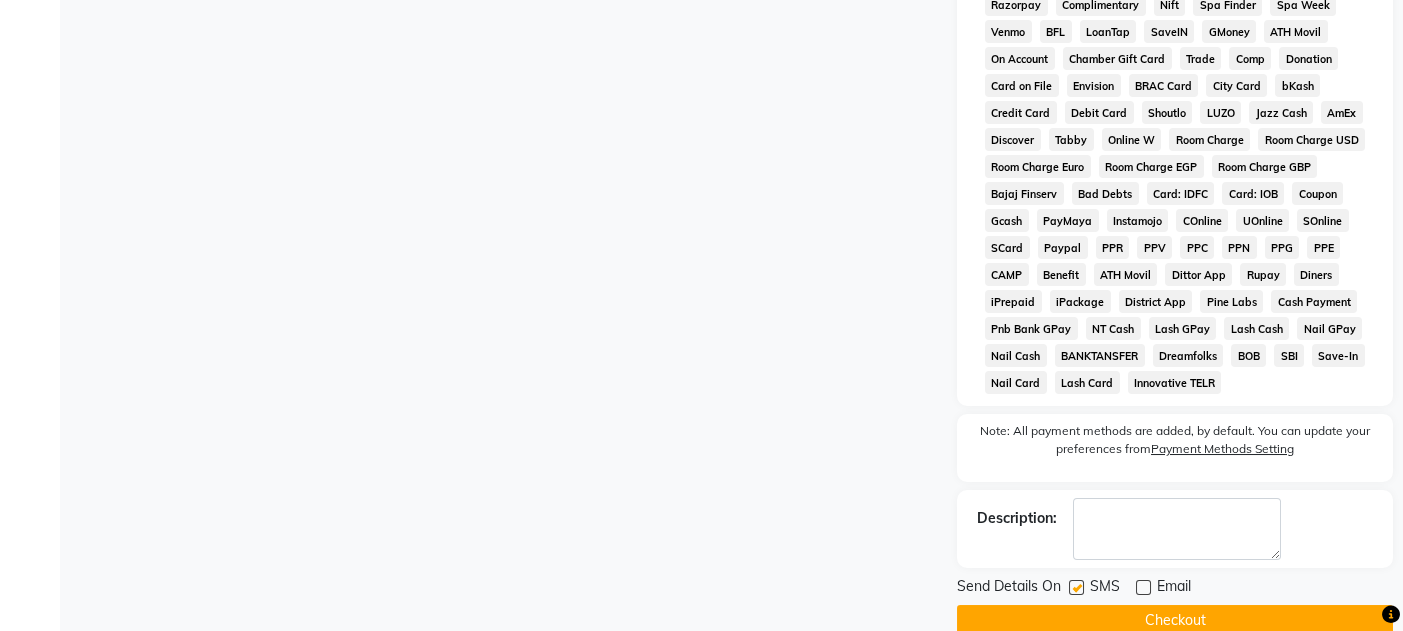 click 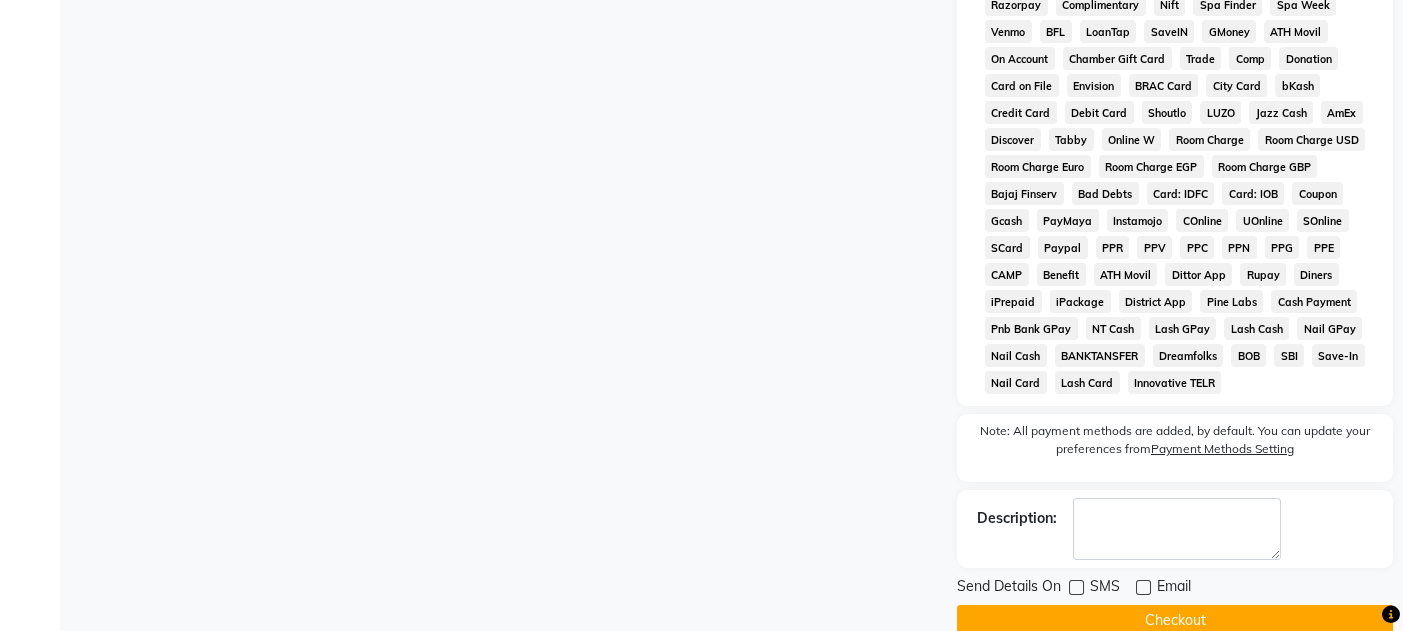 click on "Checkout" 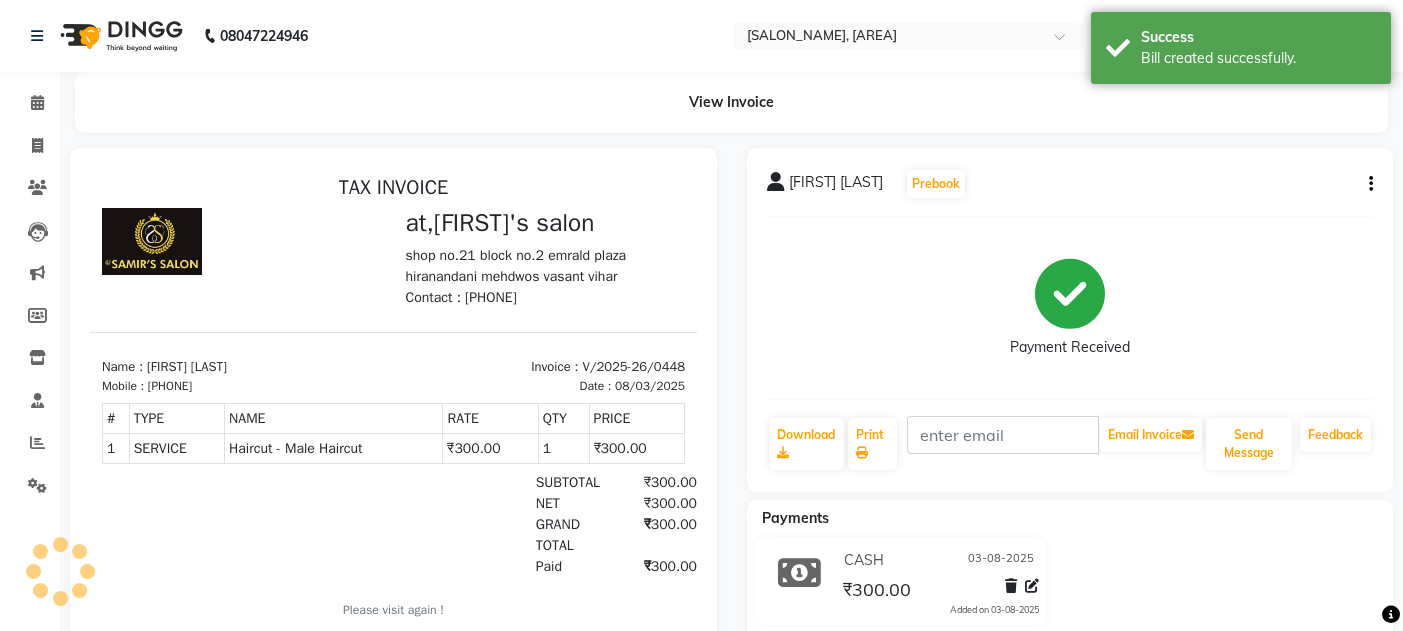 scroll, scrollTop: 0, scrollLeft: 0, axis: both 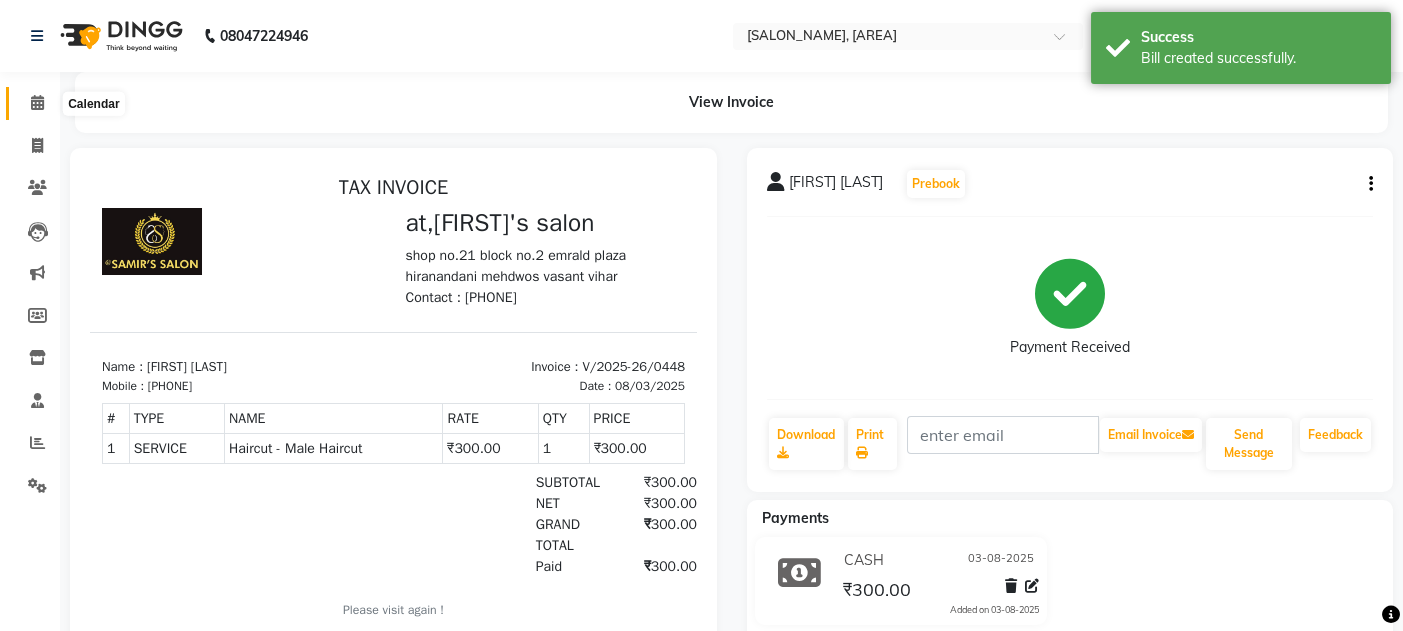 click 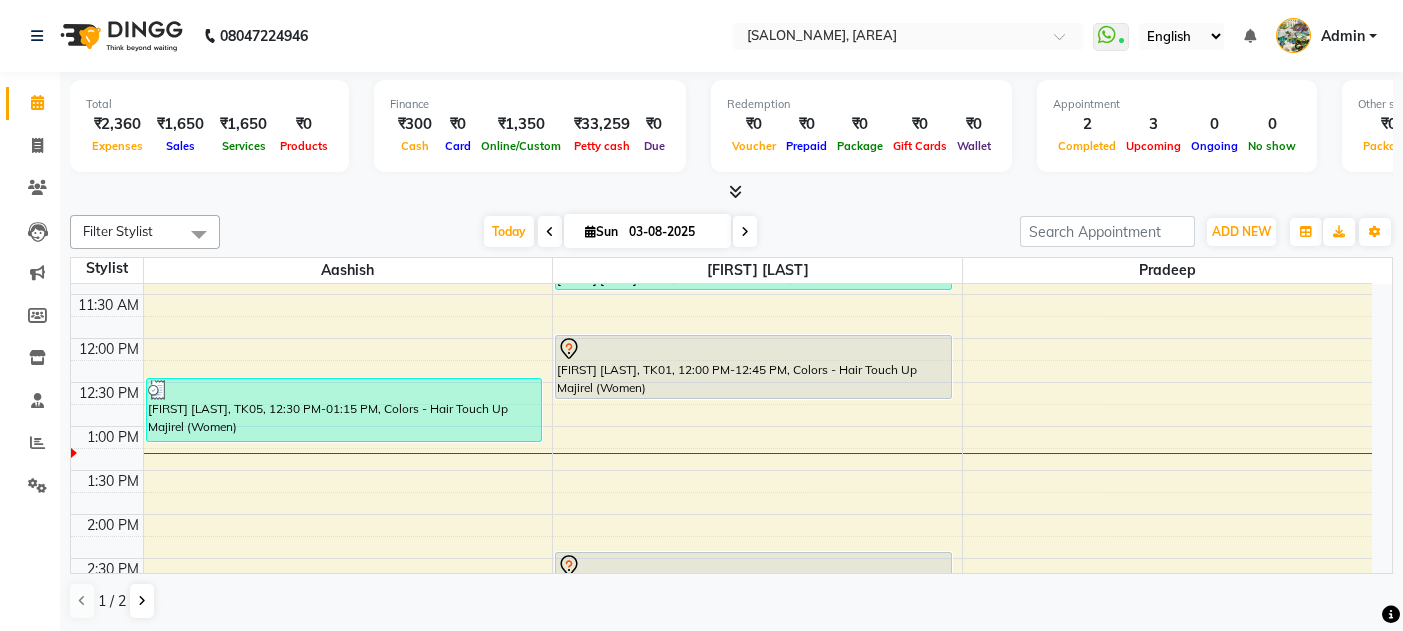 scroll, scrollTop: 320, scrollLeft: 0, axis: vertical 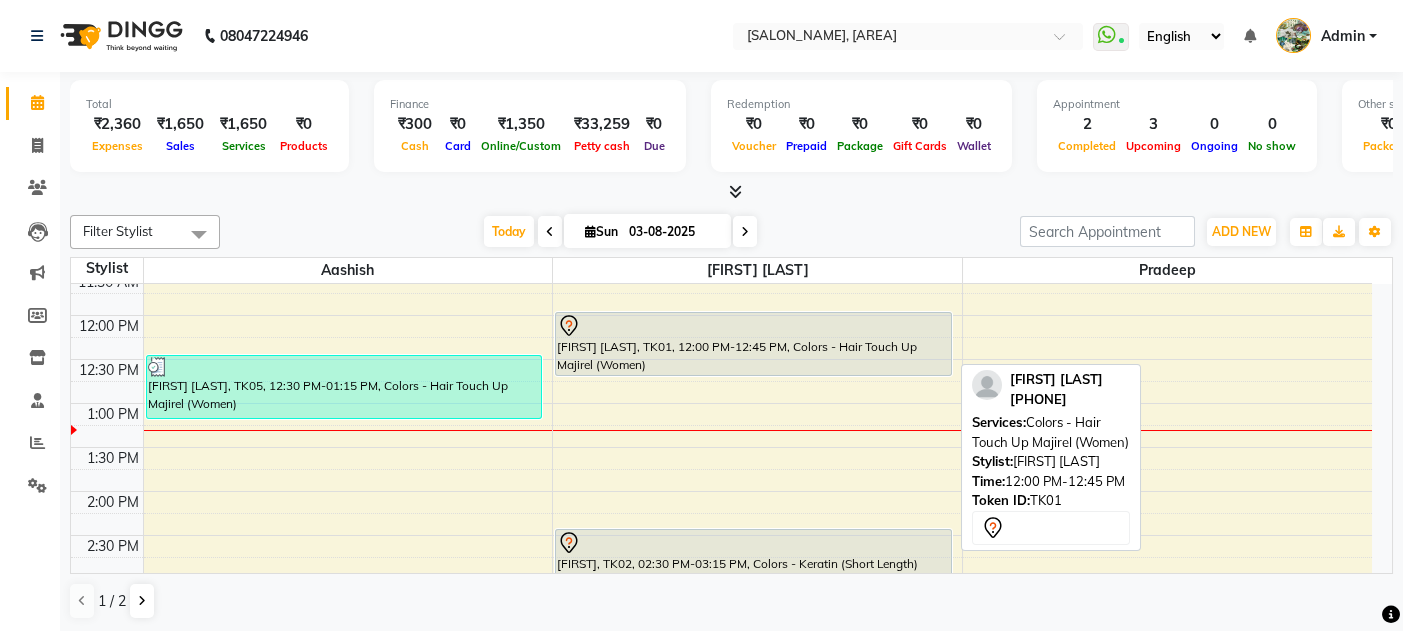 click at bounding box center [753, 326] 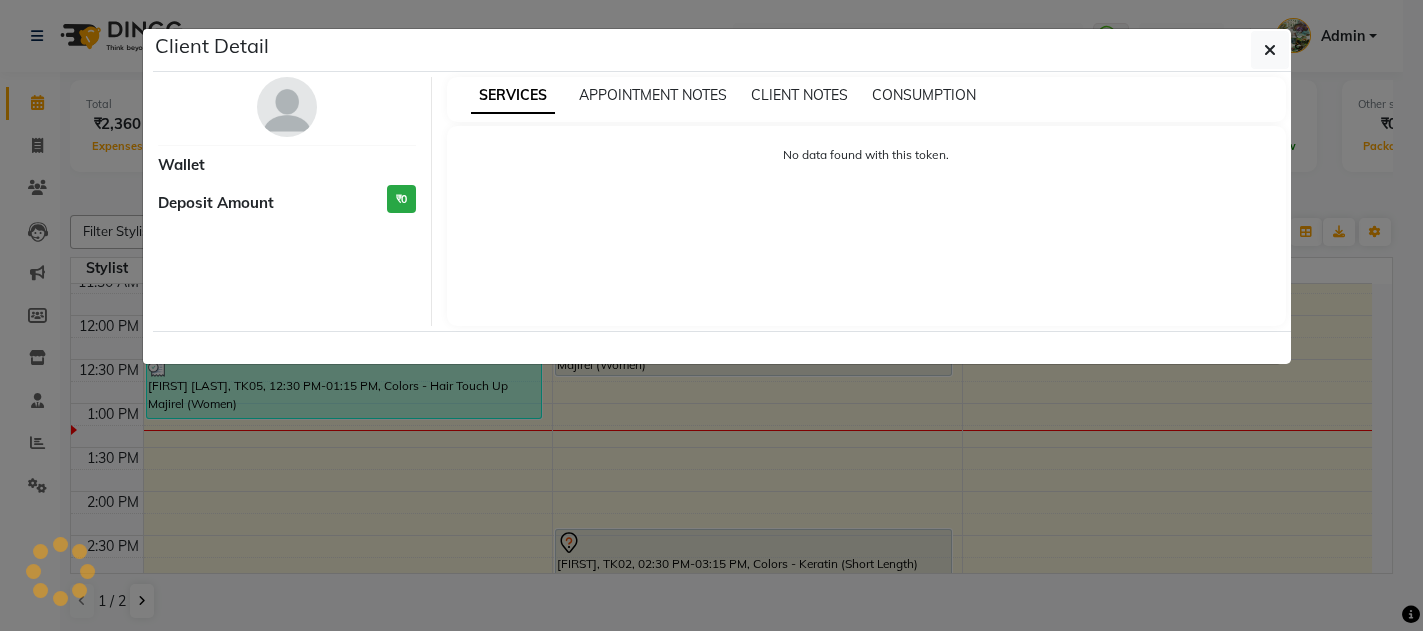 select on "7" 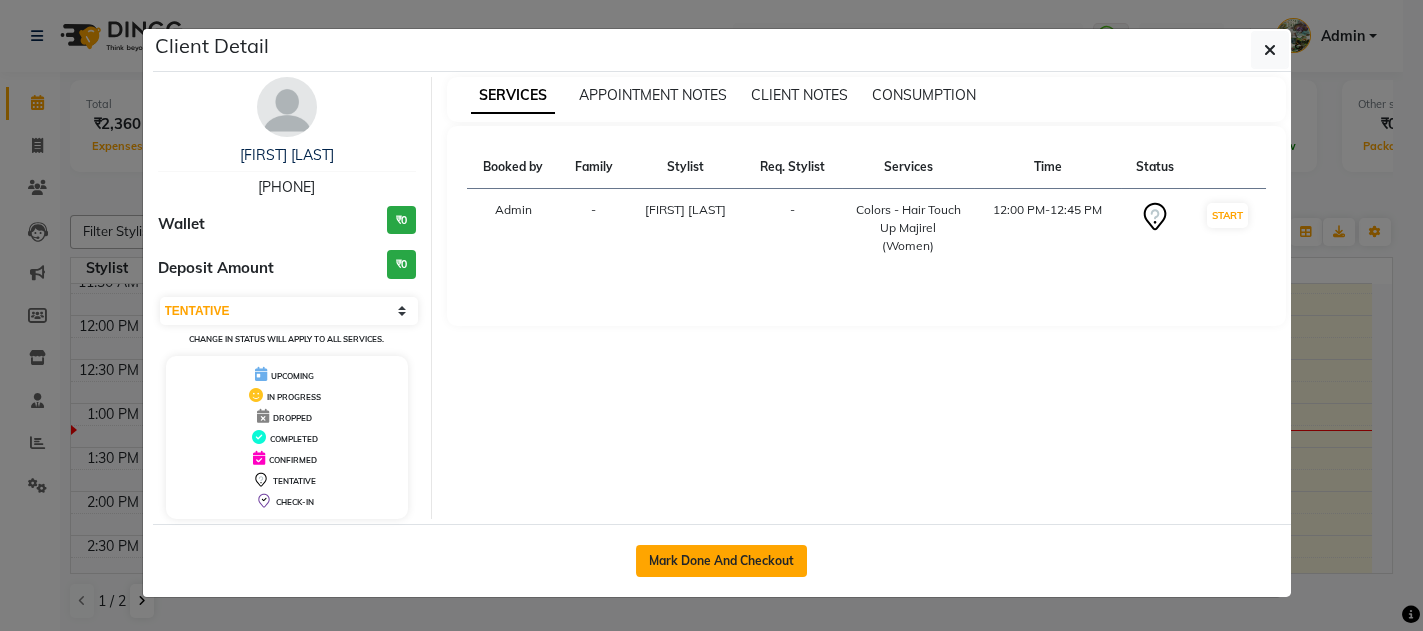 click on "Mark Done And Checkout" 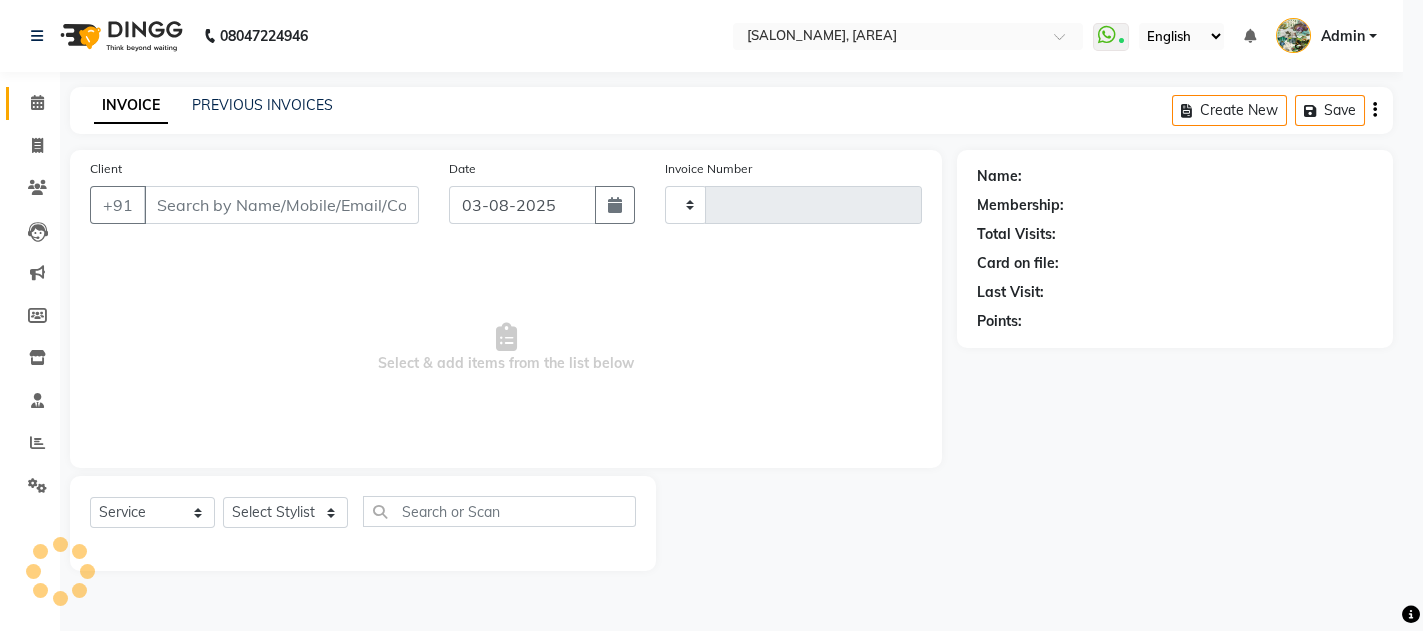 type on "0449" 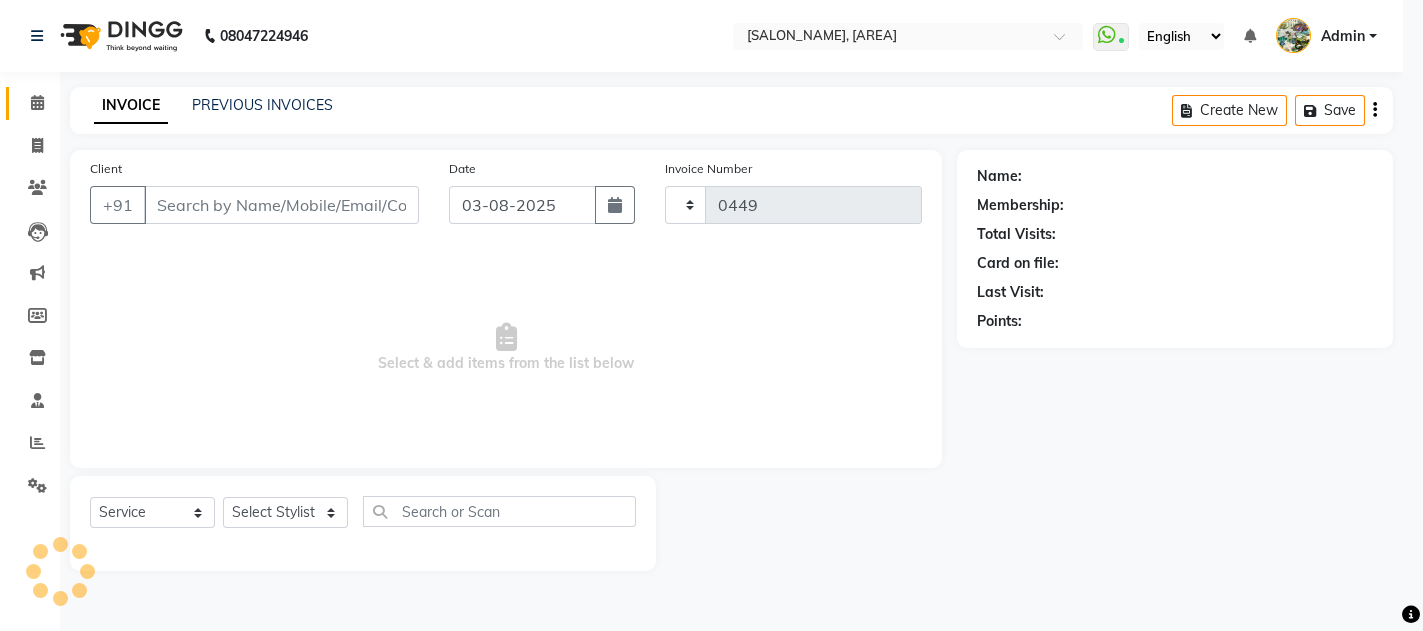 select on "582" 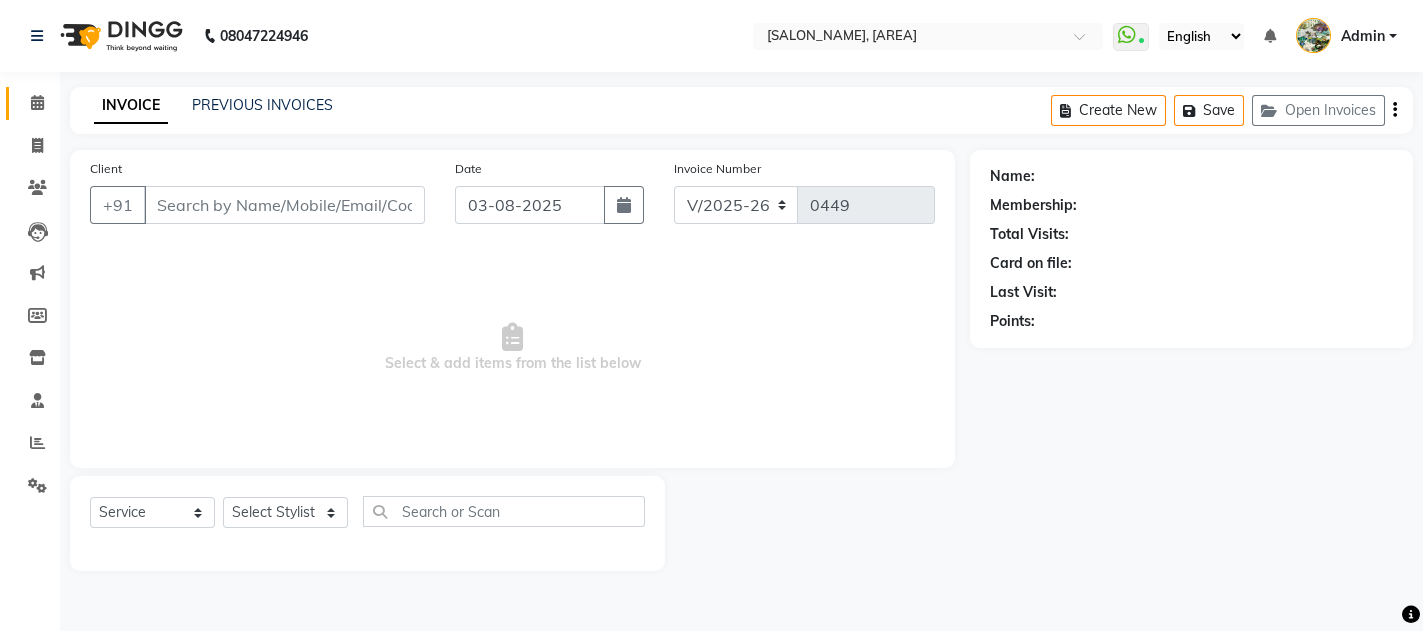 type on "[PHONE]" 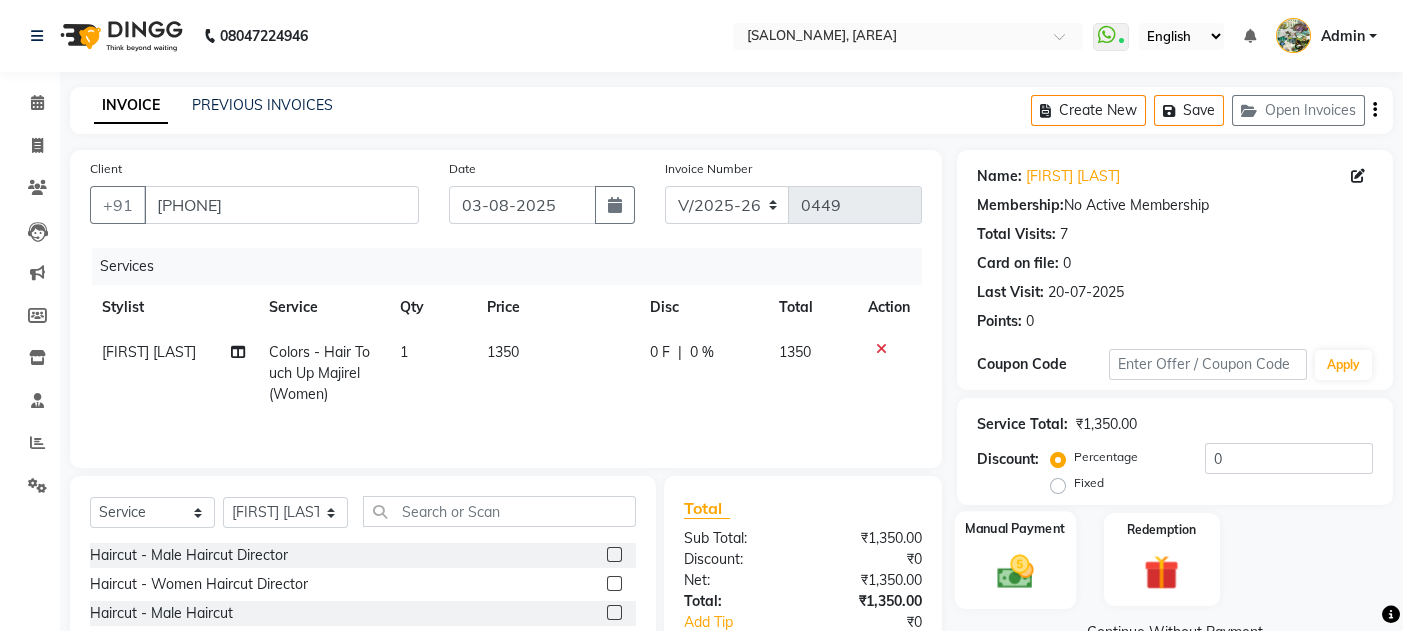 click 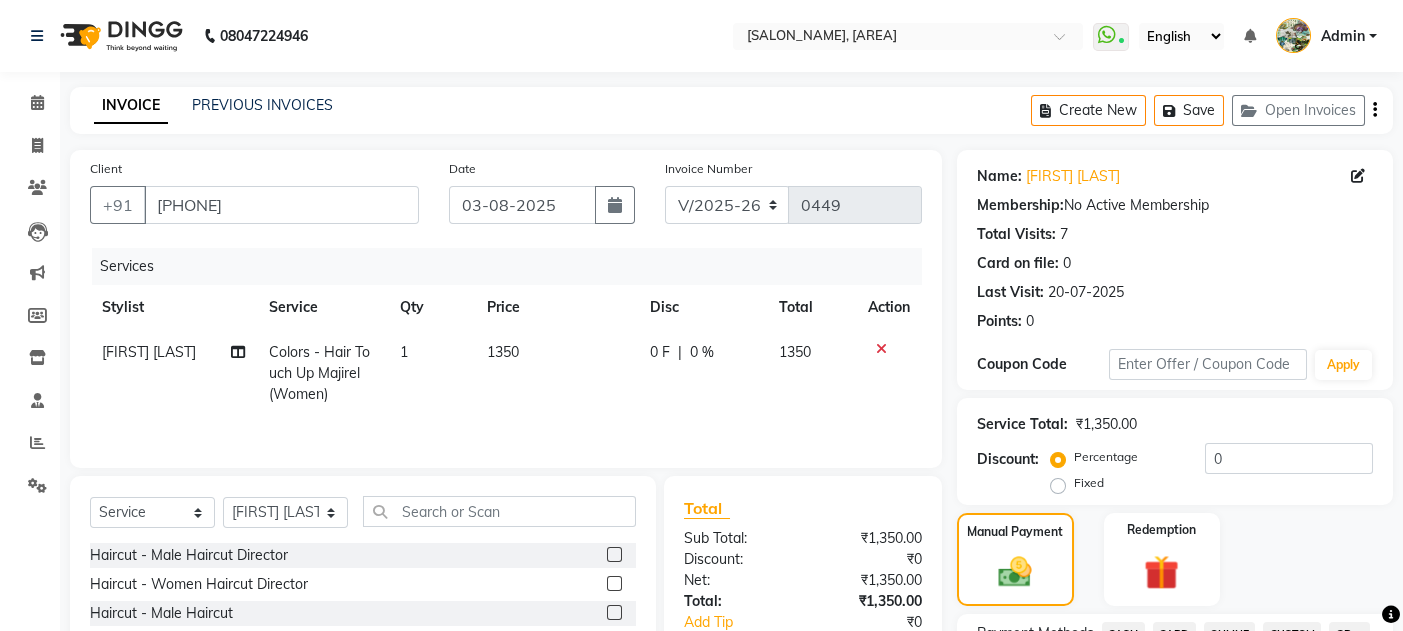 scroll, scrollTop: 551, scrollLeft: 0, axis: vertical 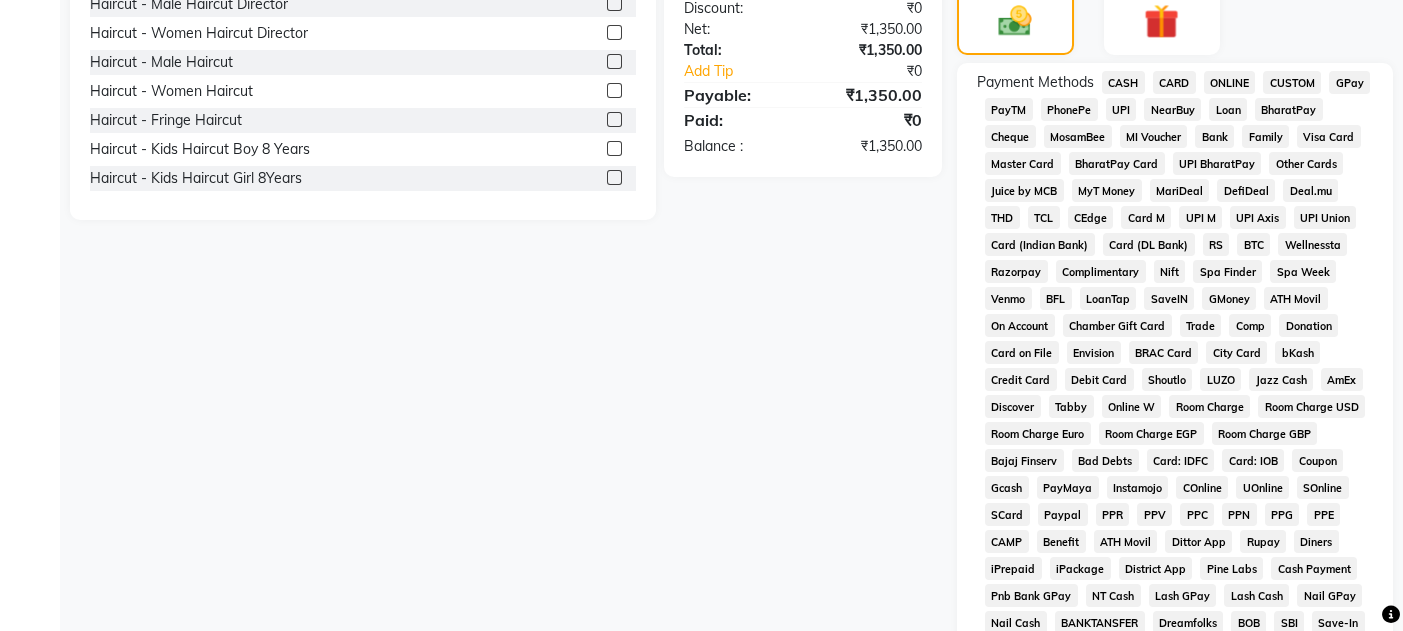 click on "GPay" 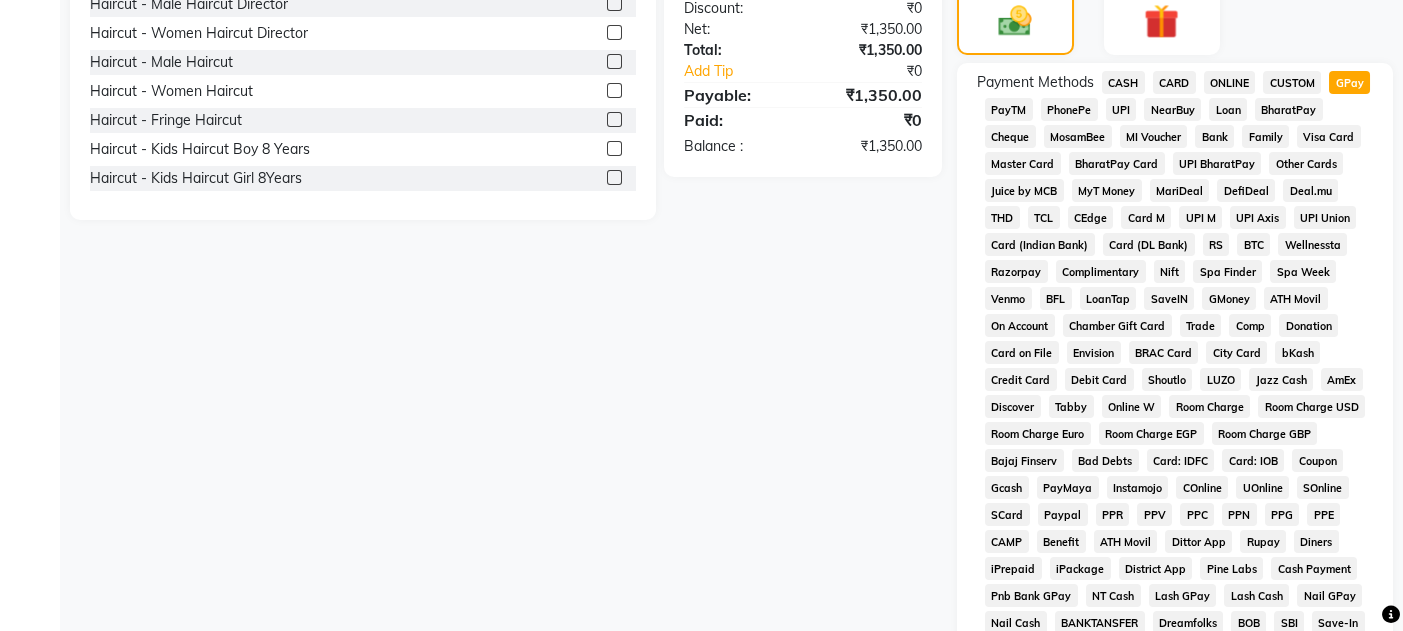 click on "CARD" 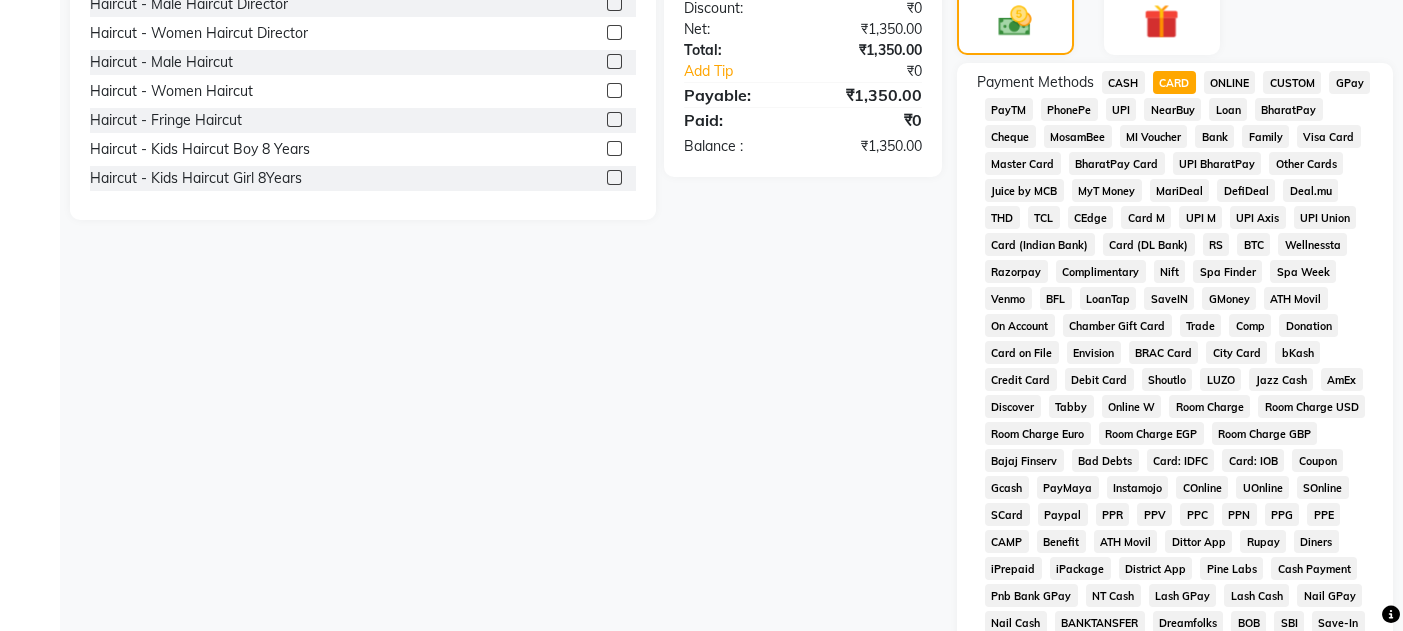 scroll, scrollTop: 851, scrollLeft: 0, axis: vertical 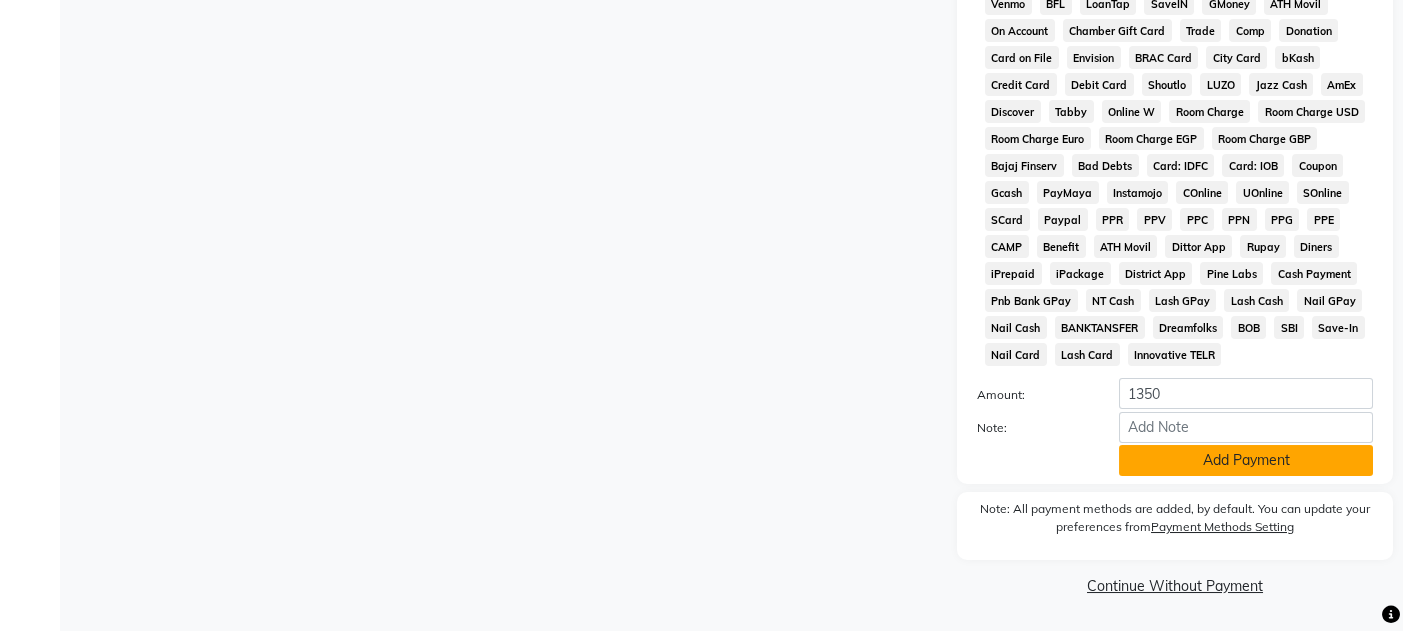 click on "Add Payment" 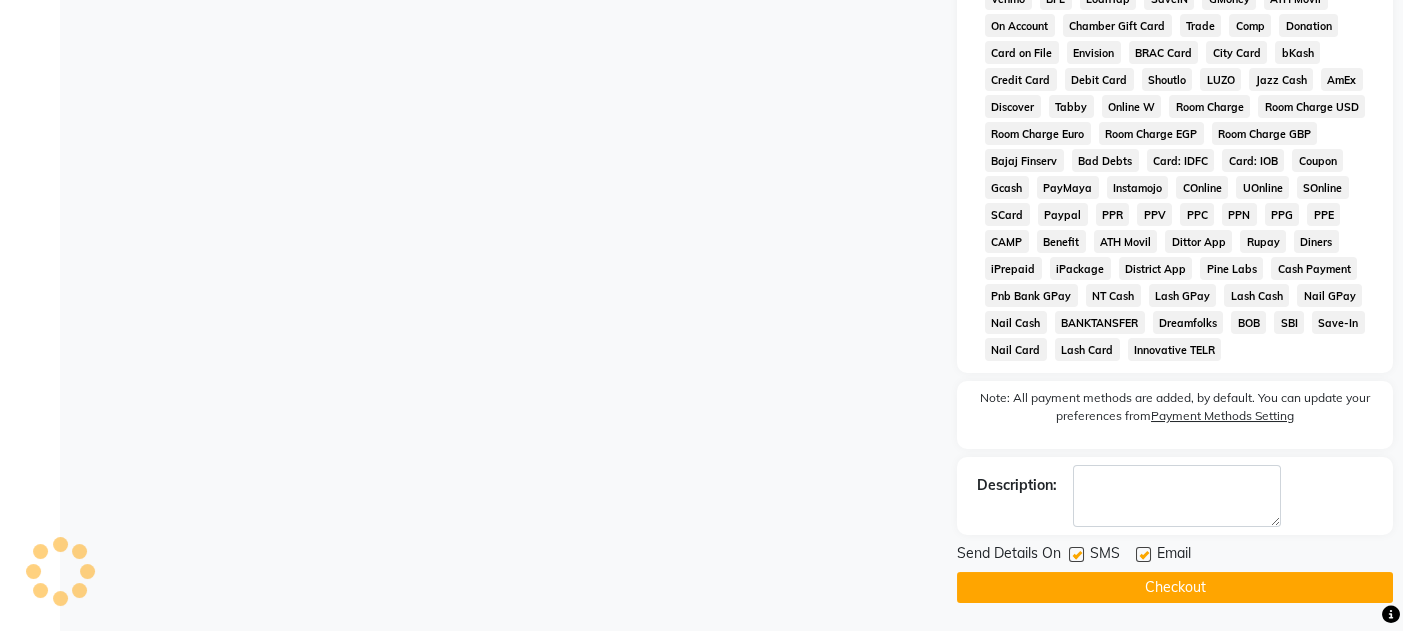 click 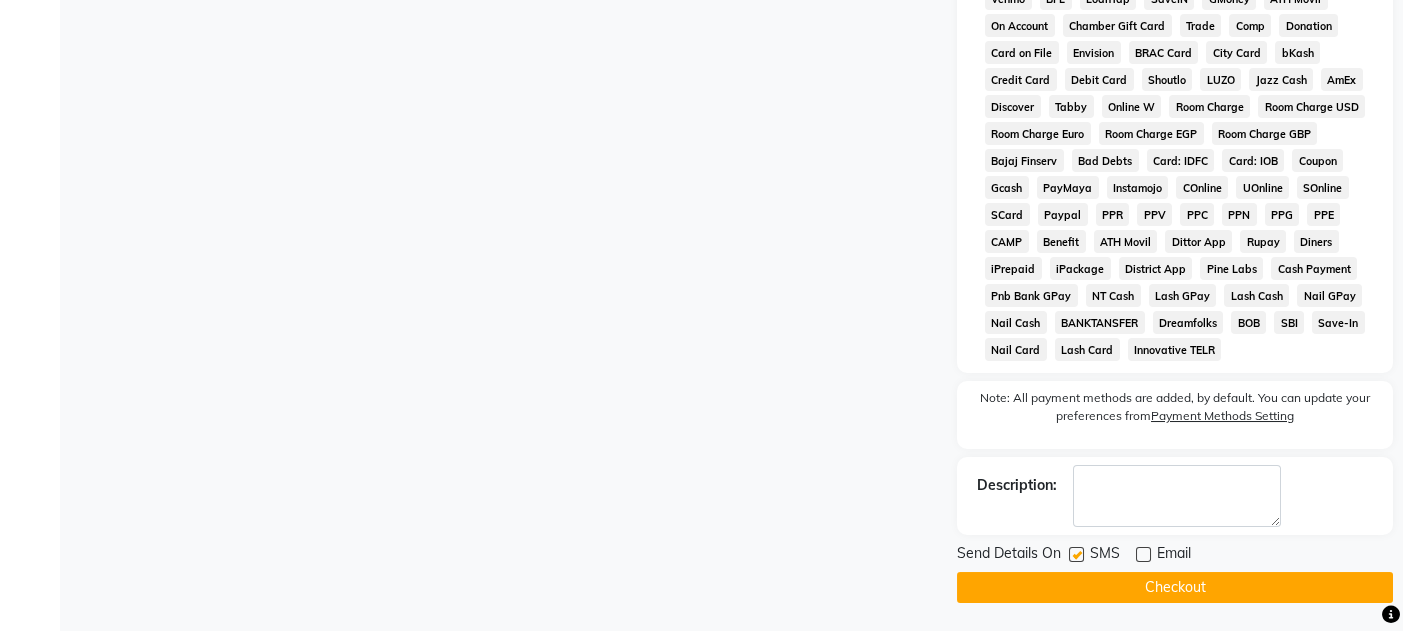 click 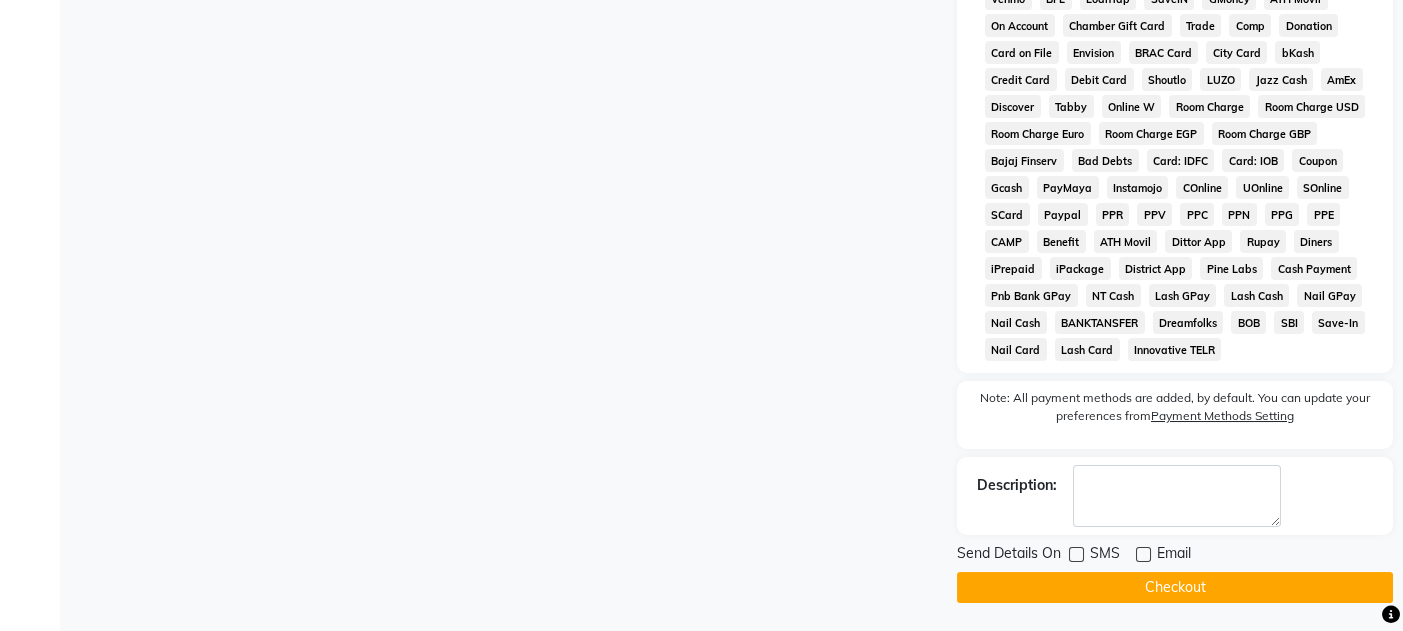 click on "Checkout" 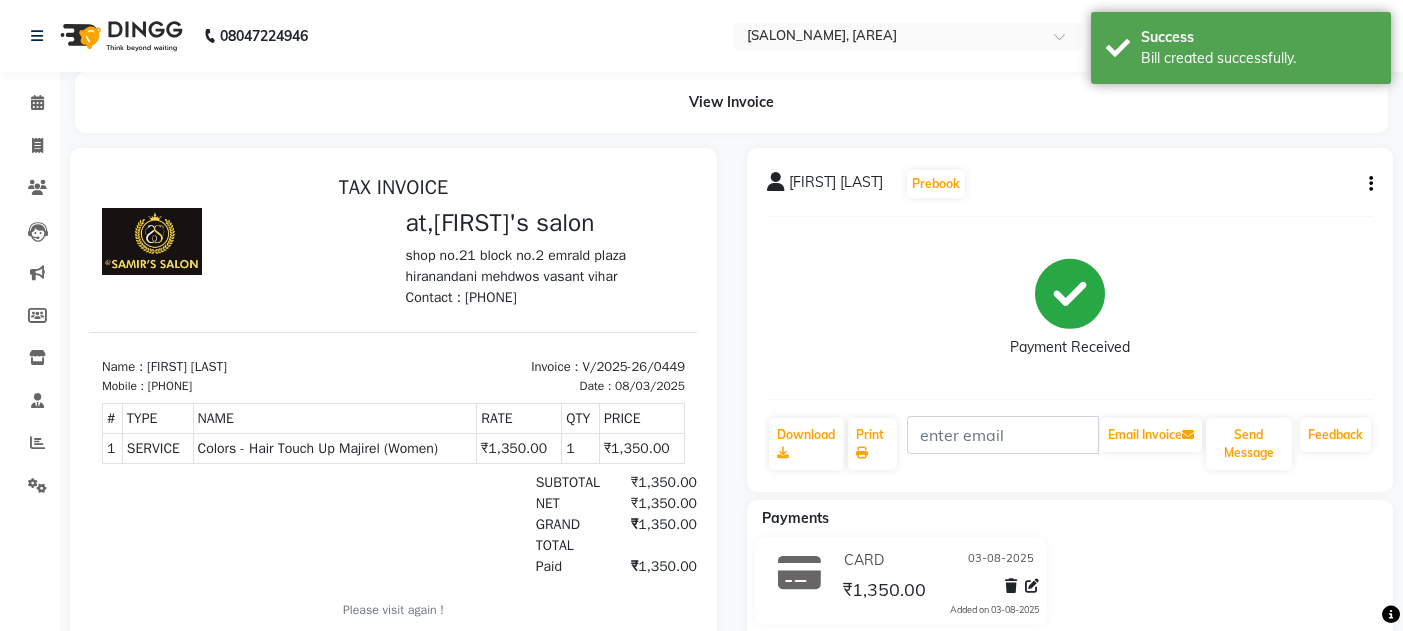 scroll, scrollTop: 0, scrollLeft: 0, axis: both 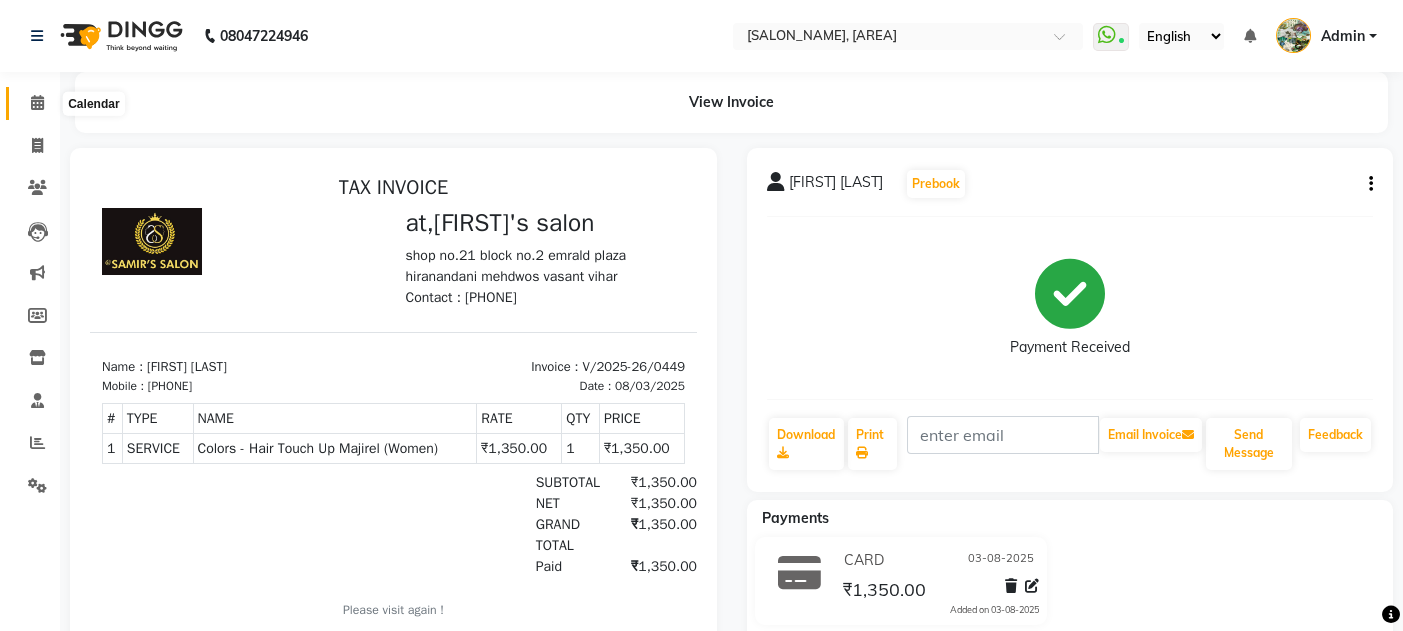 click 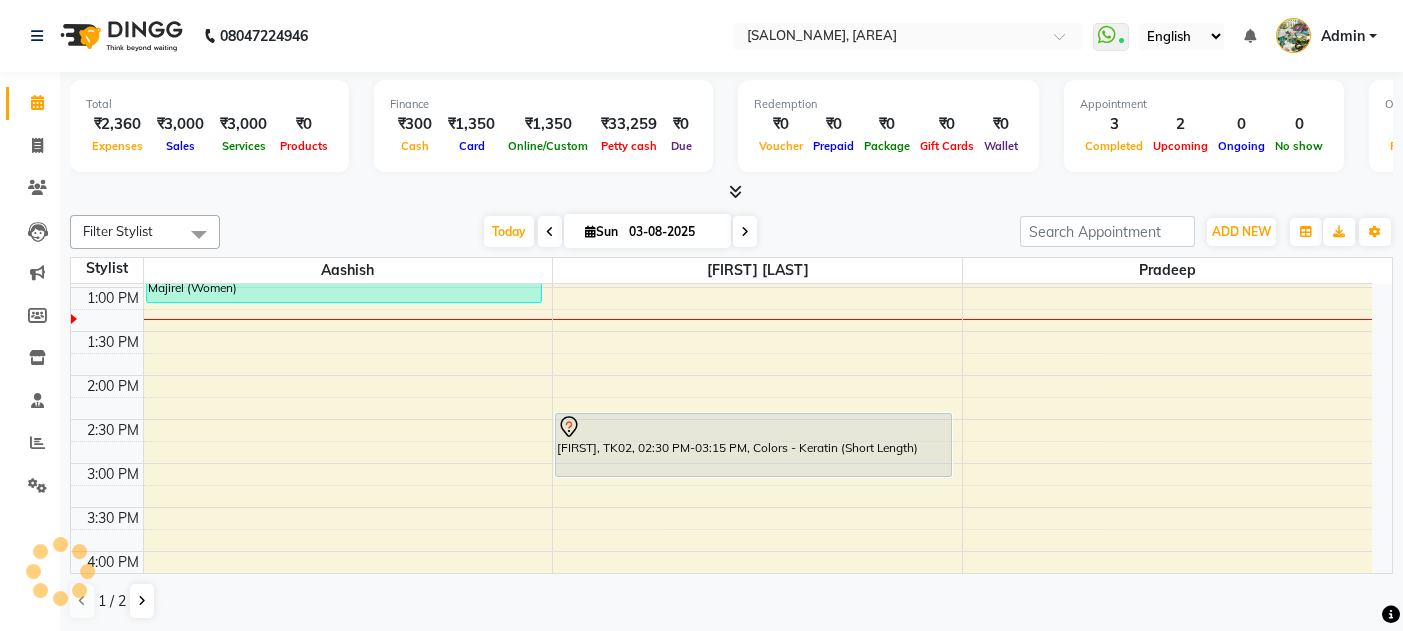 scroll, scrollTop: 0, scrollLeft: 0, axis: both 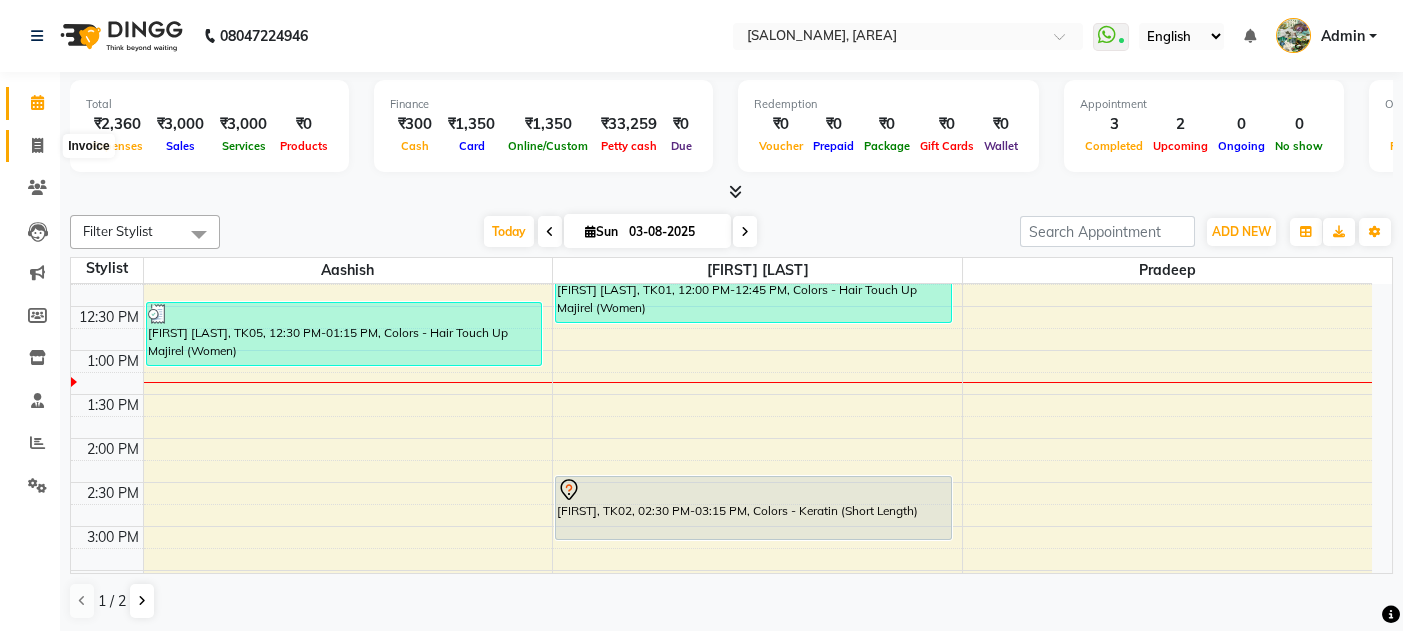 click 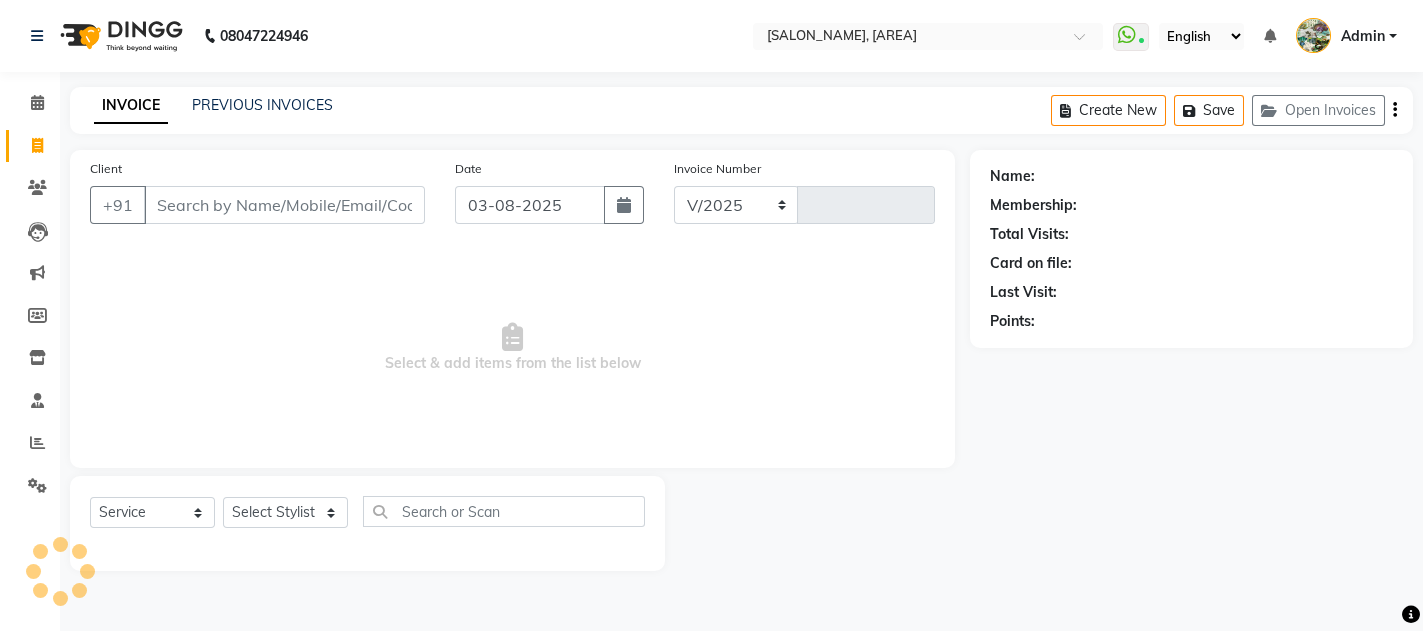 select on "582" 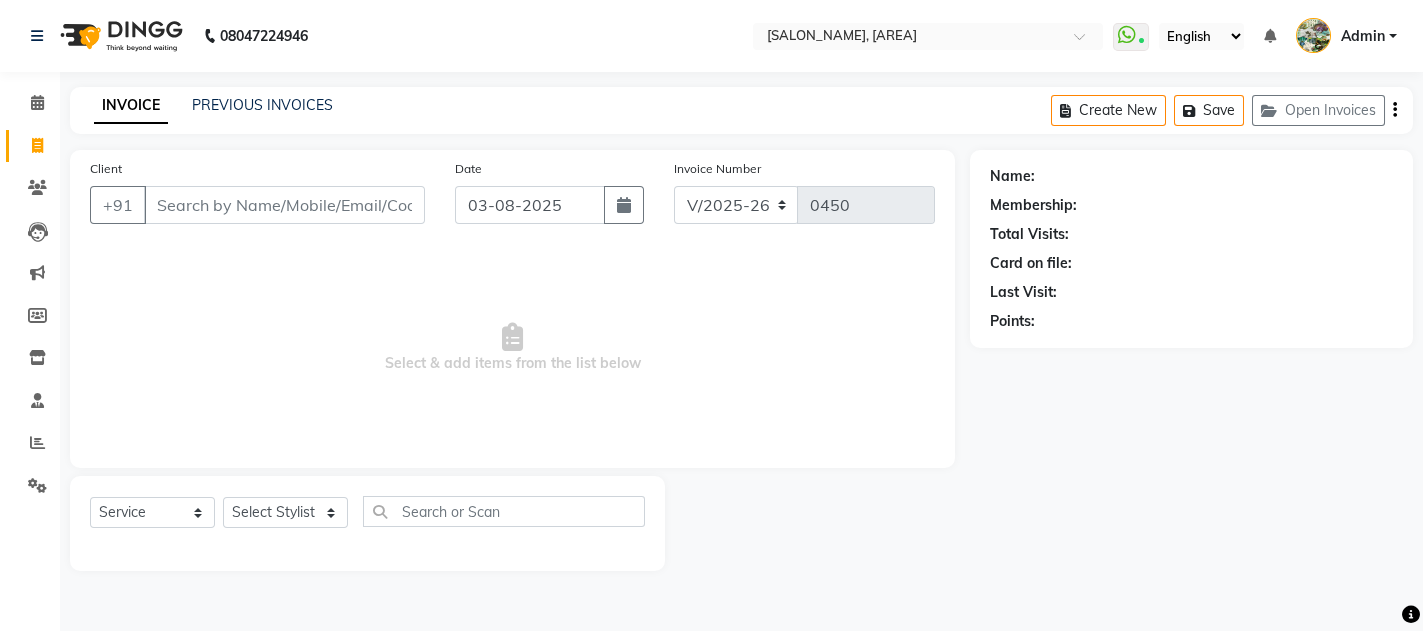 click on "Client" at bounding box center (284, 205) 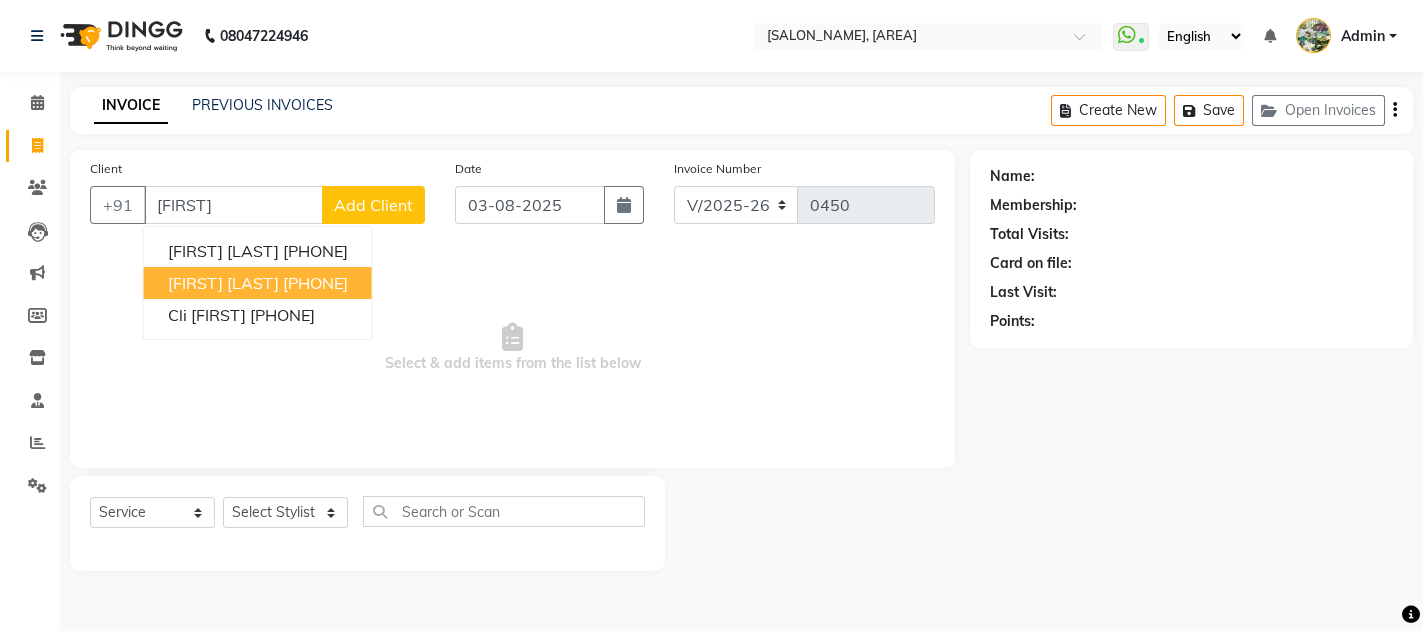 click on "[FIRST] [LAST] [PHONE]" at bounding box center (258, 283) 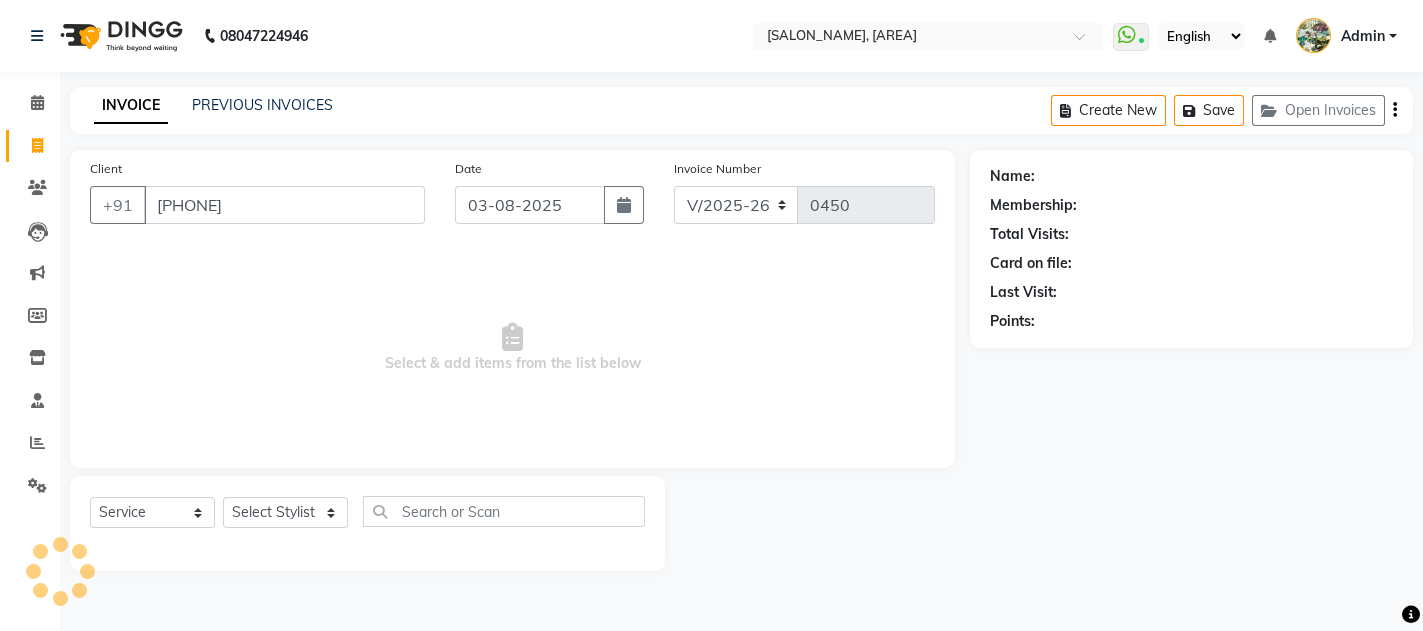 type on "[PHONE]" 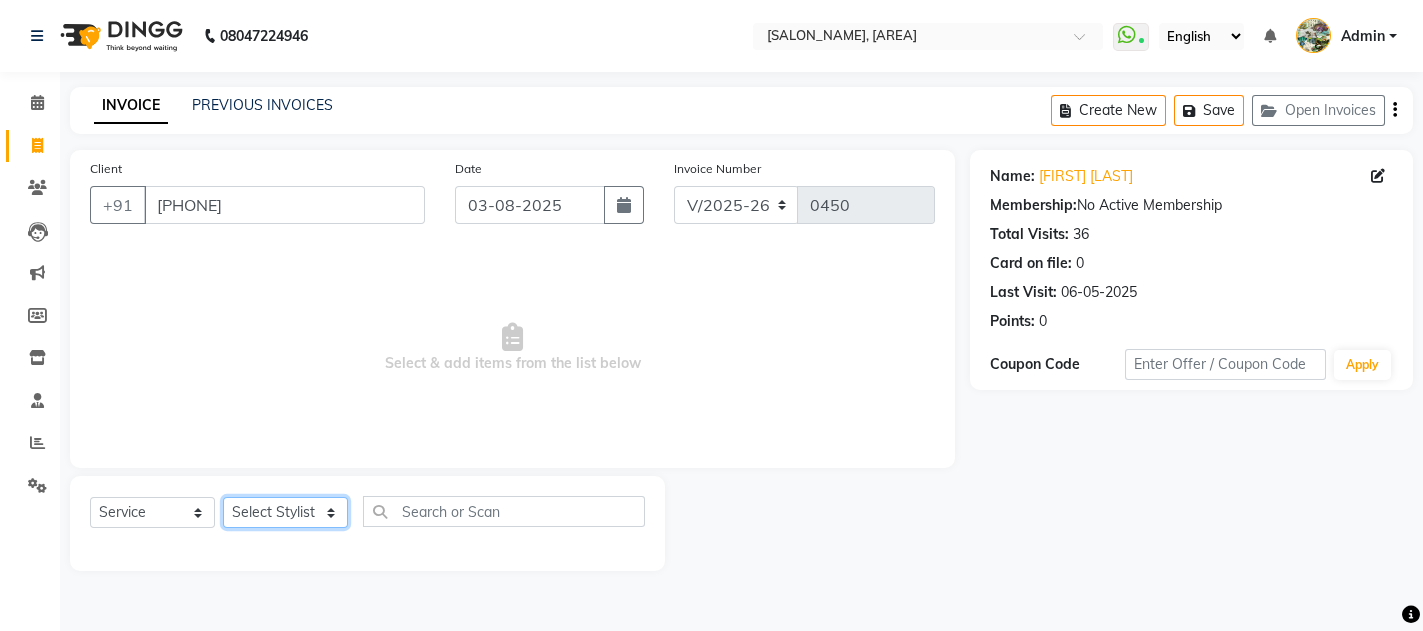 click on "Select Stylist [FIRST]  m y [LAST]  [FIRST] [LAST]" 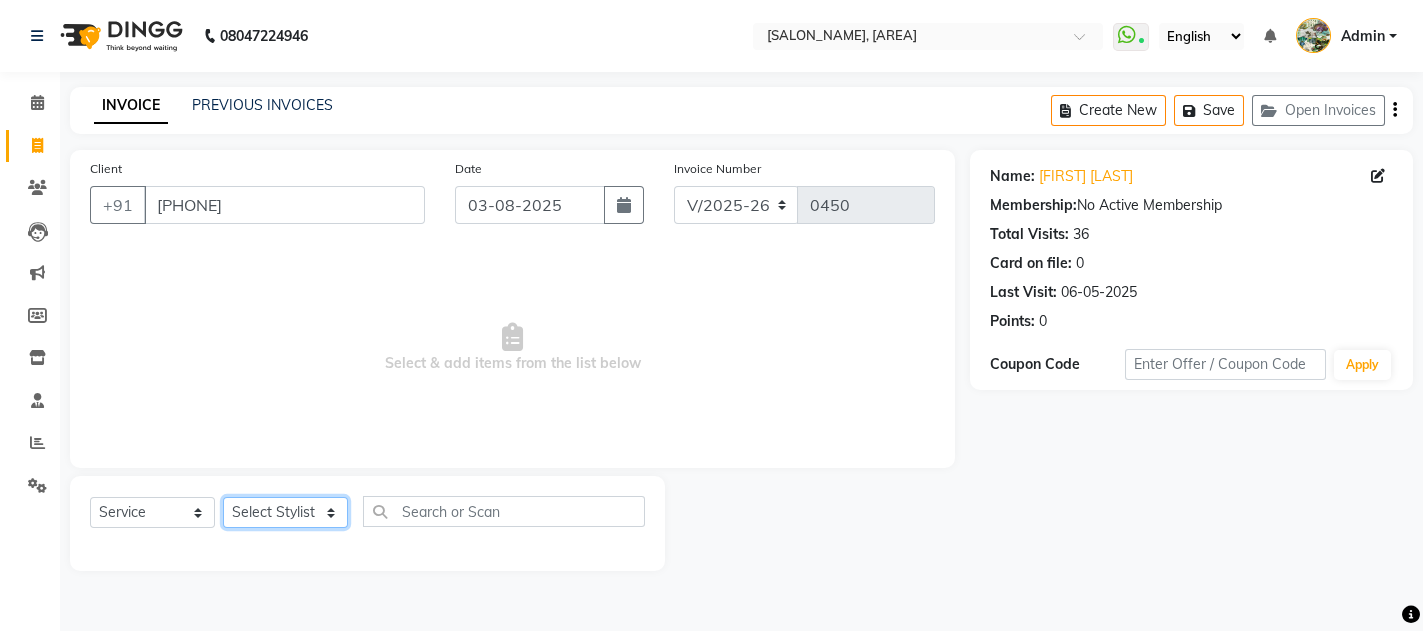 select on "7819" 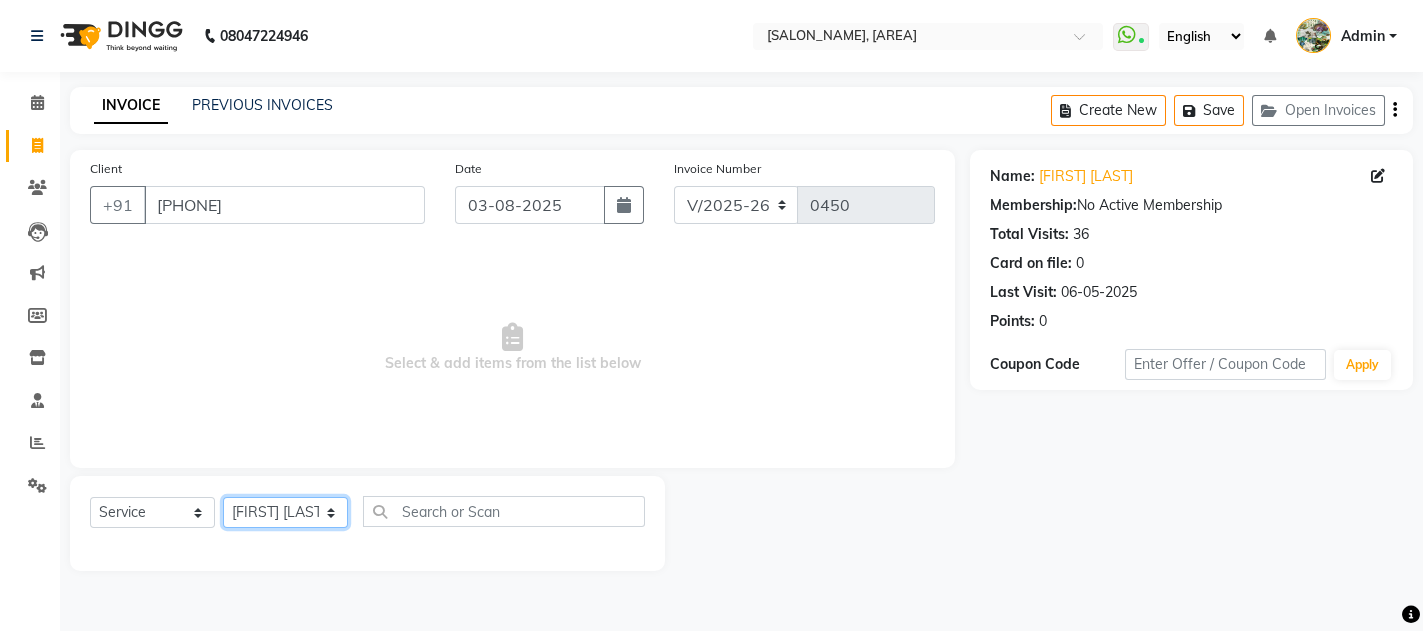 click on "Select Stylist [FIRST]  m y [LAST]  [FIRST] [LAST]" 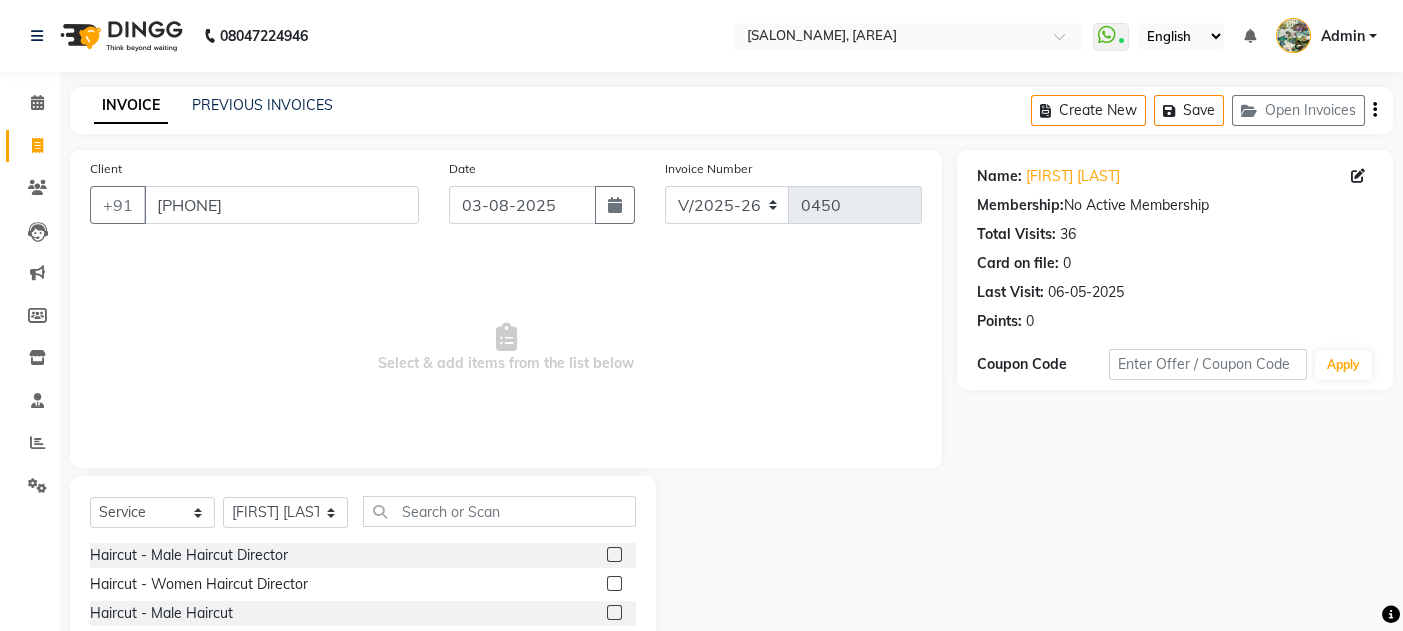 click on "Select  Service  Product  Membership  Package Voucher Prepaid Gift Card  Select Stylist [FIRST]  m y [LAST]  [FIRST] [LAST] Haircut - Male Haircut Director  Haircut - Women Haircut Director  Haircut - Male Haircut  Haircut - Women Haircut  Haircut - Fringe Haircut  Haircut - Kids Haircut Boy 8 Years  Haircut - Kids Haircut Girl 8Years  Haircut - Shaving  Haircut - Beard Styling  Hair Spa - Hair Spa Male  Hair Spa - Power Mix Treatments  Hair Spa - Women Hair Spa  Hair Wash  Styling Hair - Blowdry &Hairwash  Styling Hair - Blow Dry  Styling Hair - Tongs  Styling Hair - Hair Ironing  Hair Wash - Hair Wash Male  Hair Wash - Hair Wash Women  Colors - Hair Touch Up Majirel (Men)  Colors - Hair Touch Up Innova (Men)  Colors - Hair Touch Up Majirel (Women)  Colors - Beard Color  Colors - Hair Touch Up Innova (Women)  Colors - Majirel Global Hair Colour (Men)  Colors - Majirel Global Hair Colour Shoulder Length (Women)  Colors - Majirel Global Hair Colour Below Shoulder (Women)  Colors - Pre-Lightning" 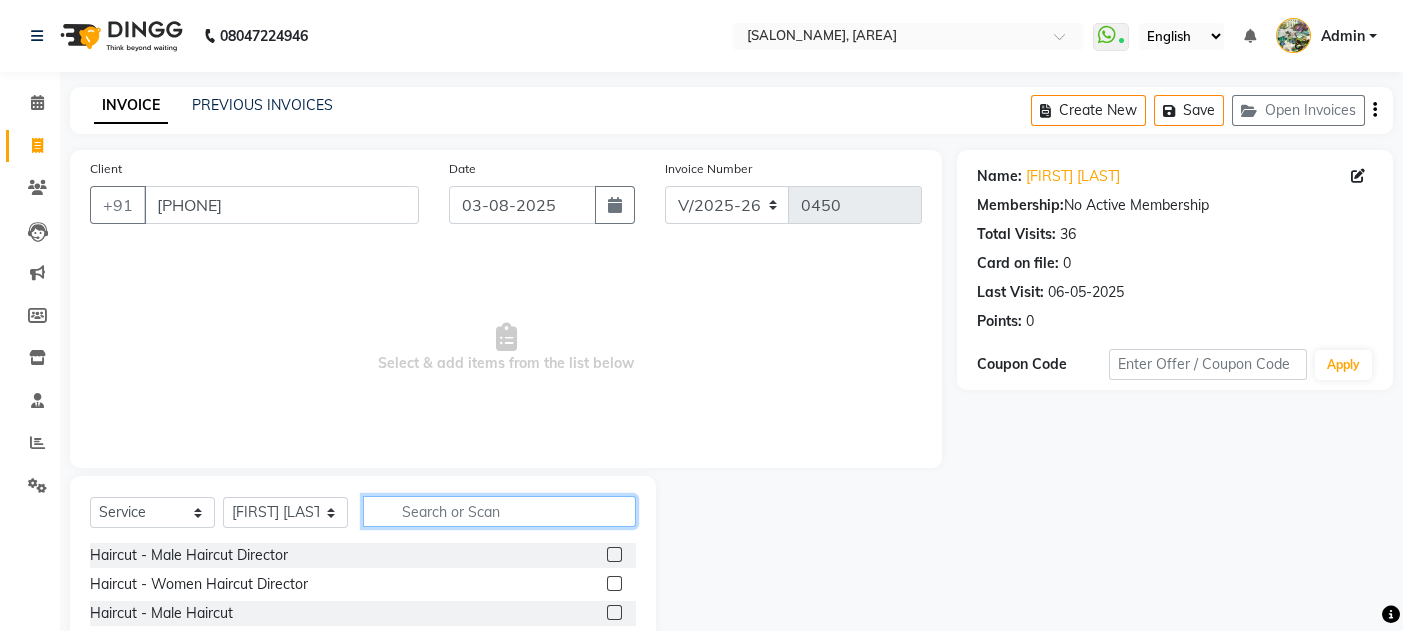 click 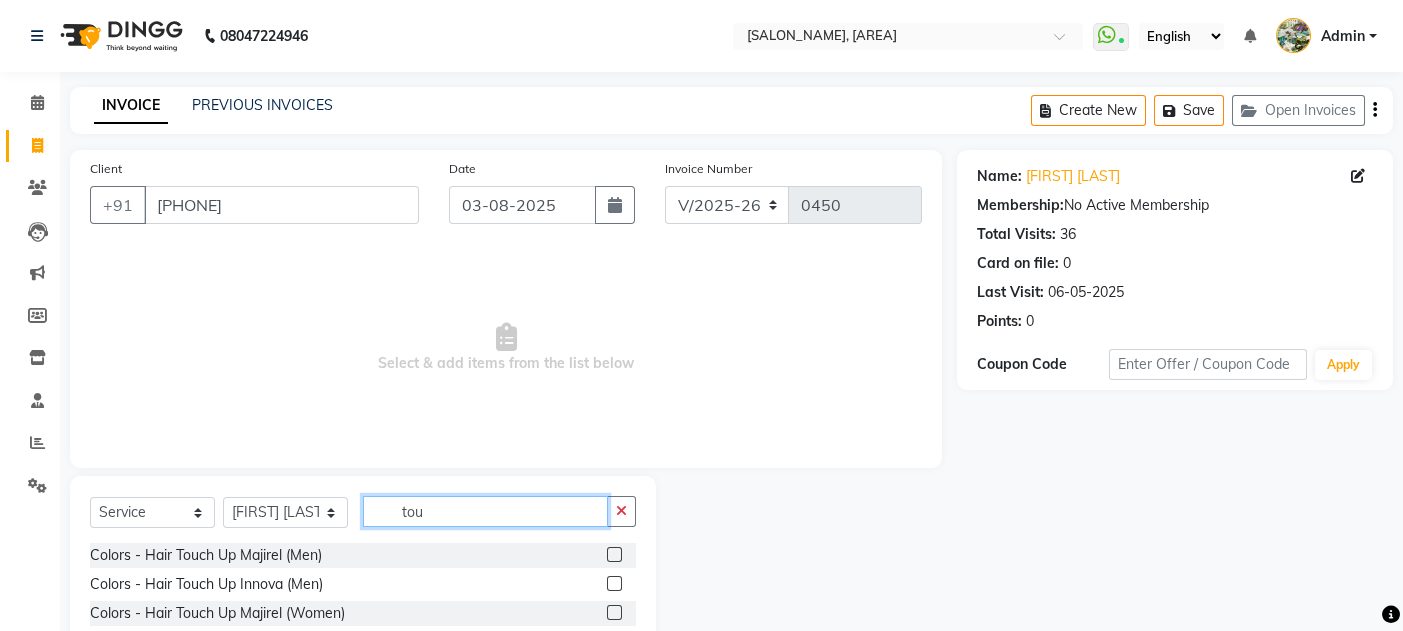 type on "tou" 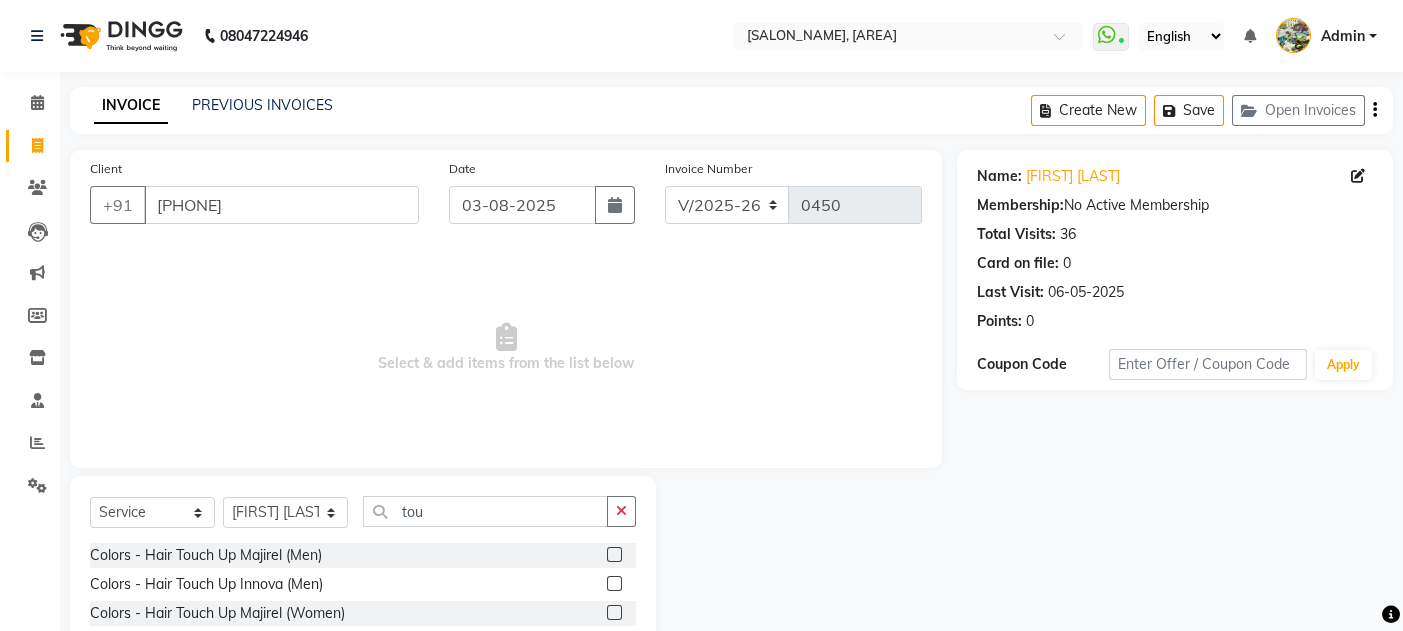 click 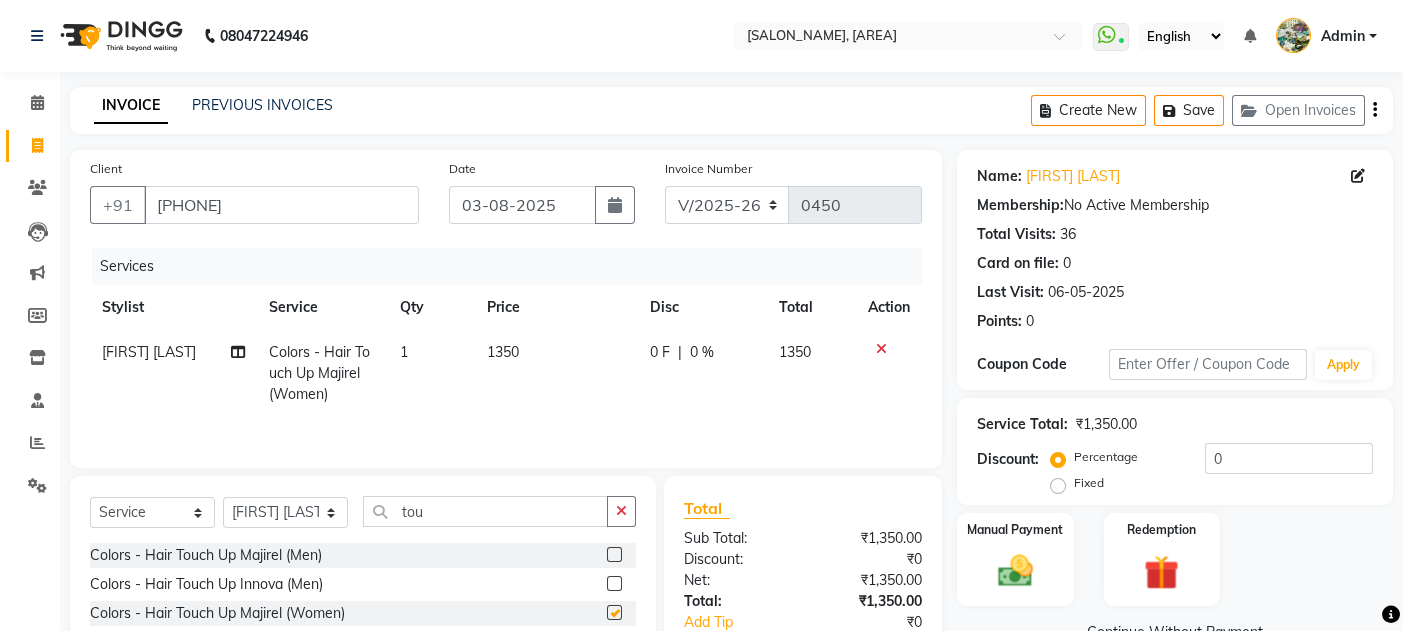 checkbox on "false" 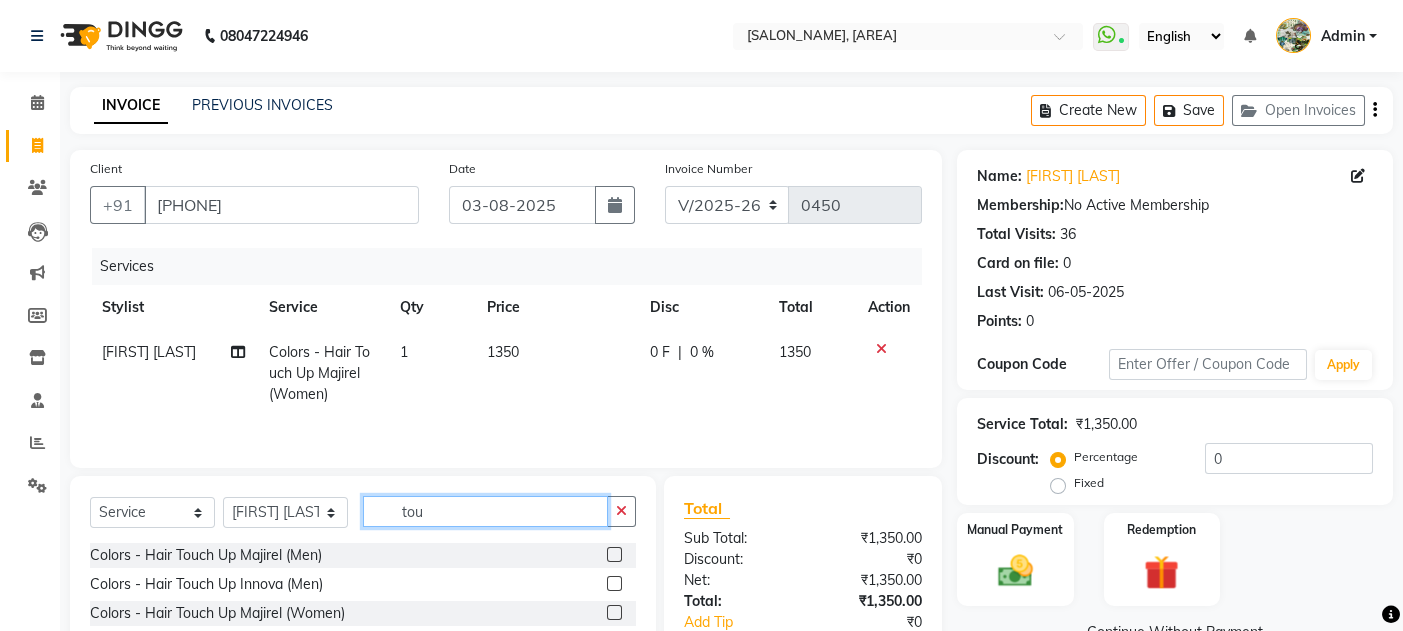 click on "tou" 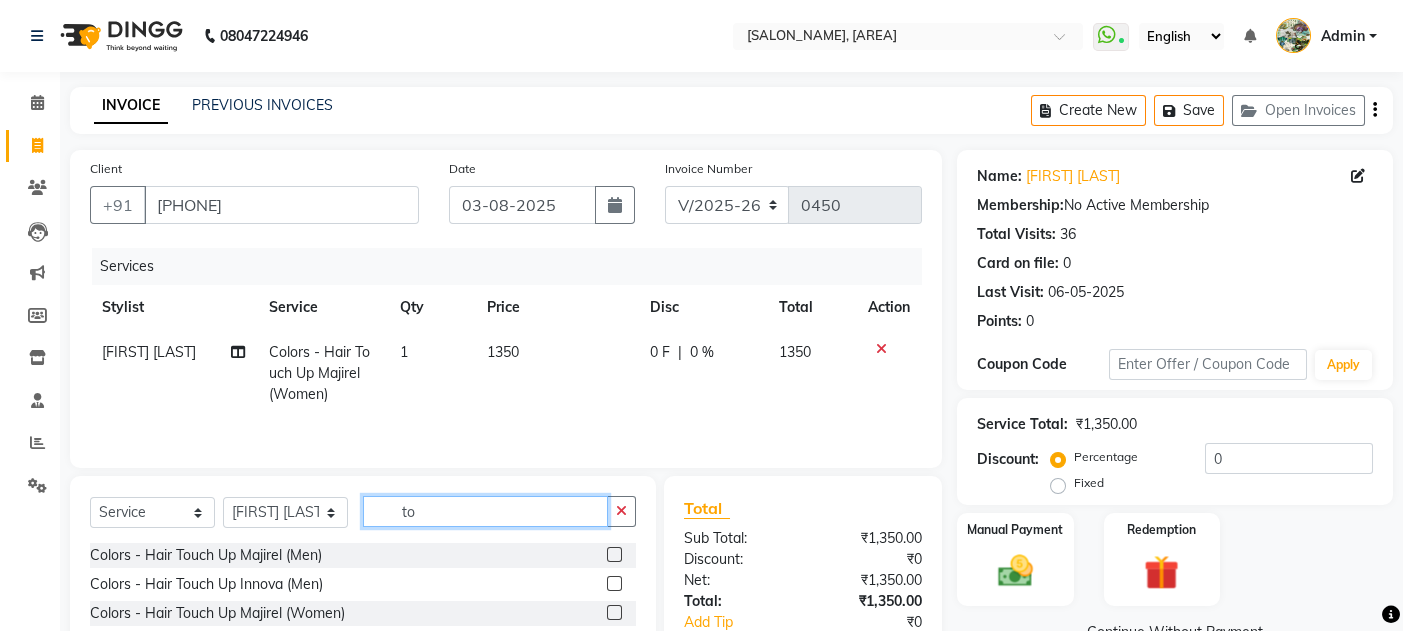 type on "t" 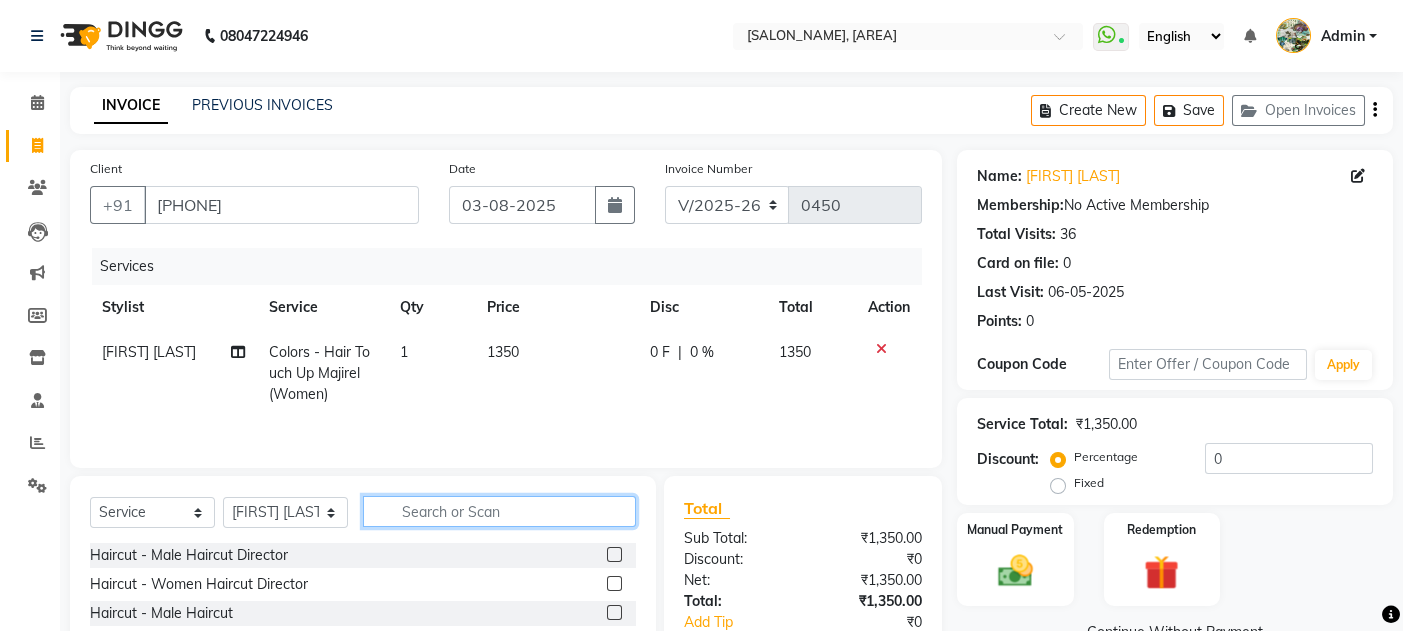 type 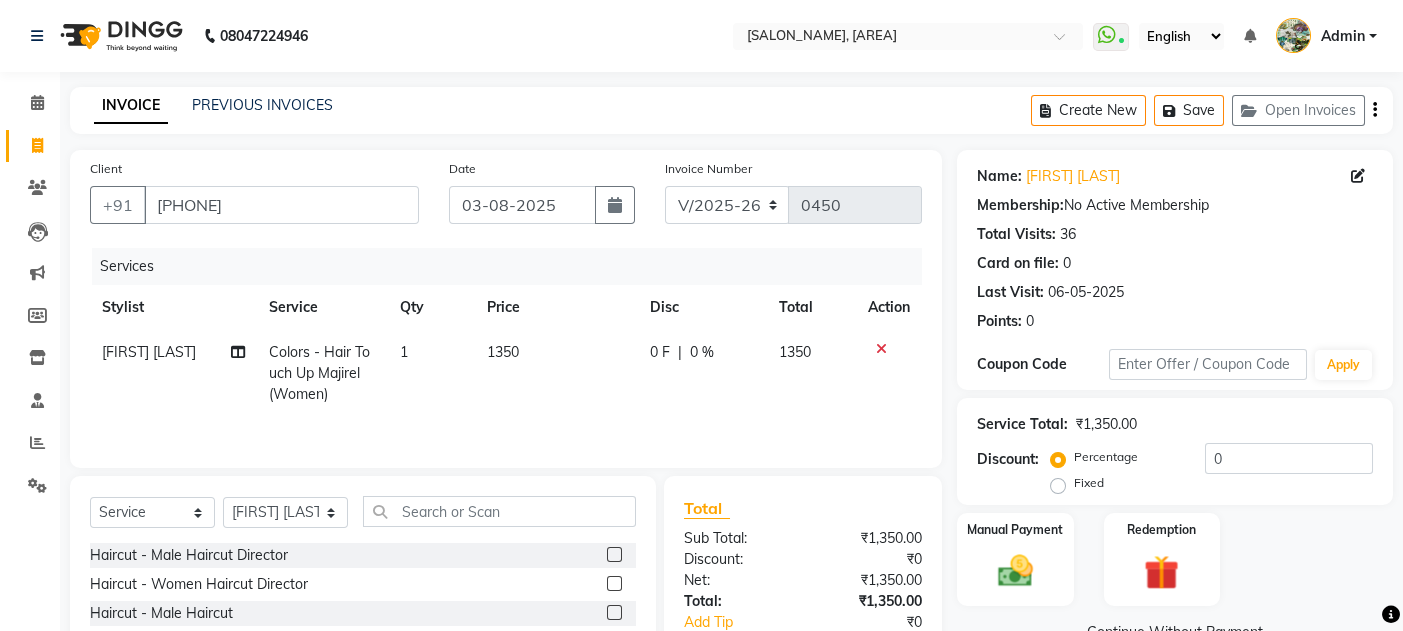 click on "1350" 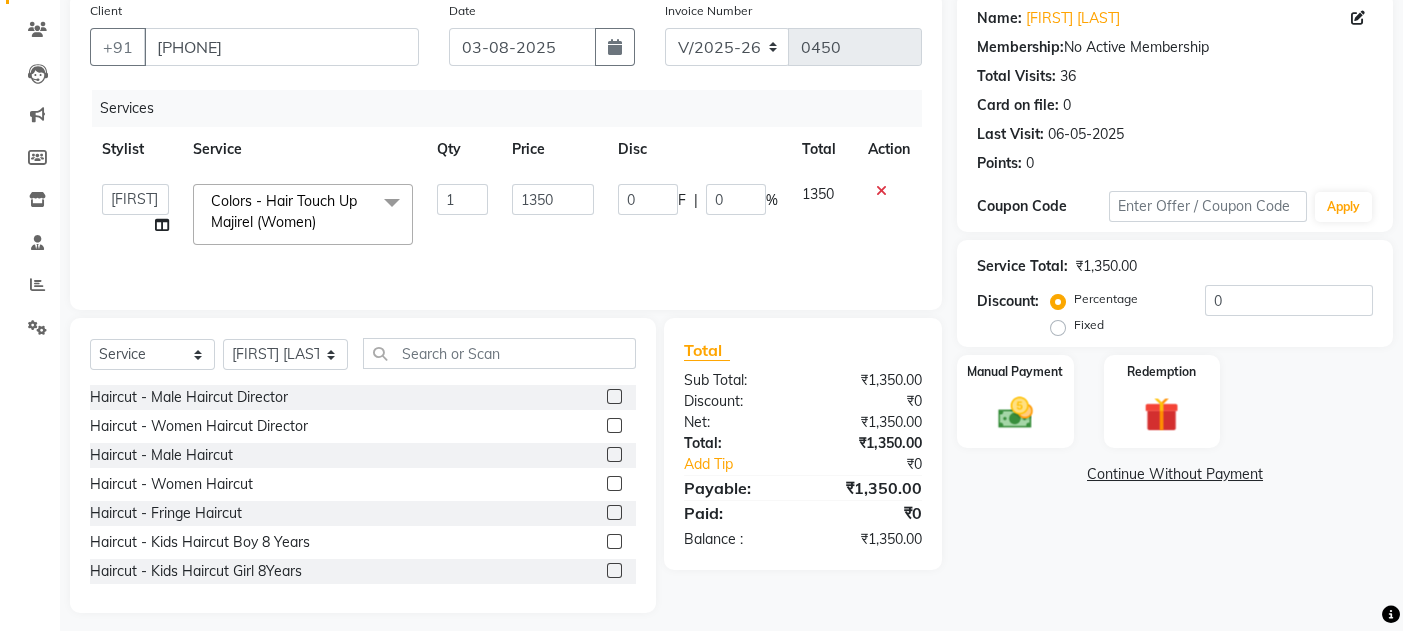 scroll, scrollTop: 160, scrollLeft: 0, axis: vertical 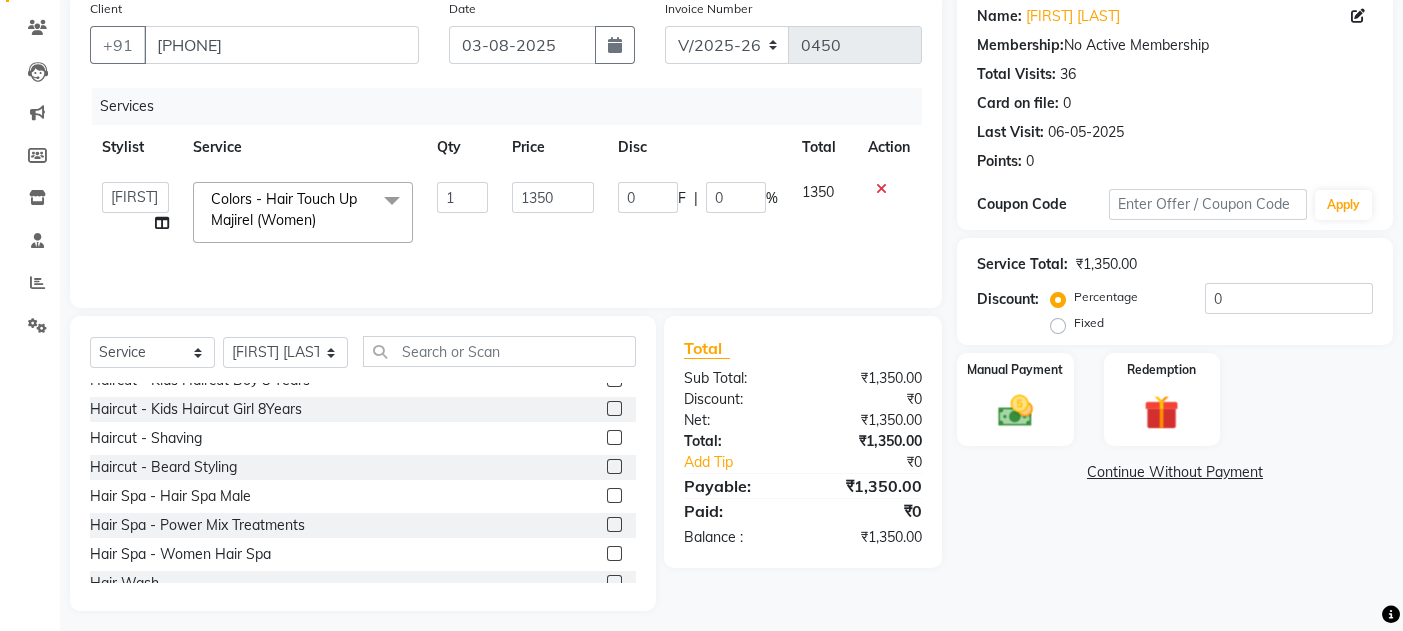 click 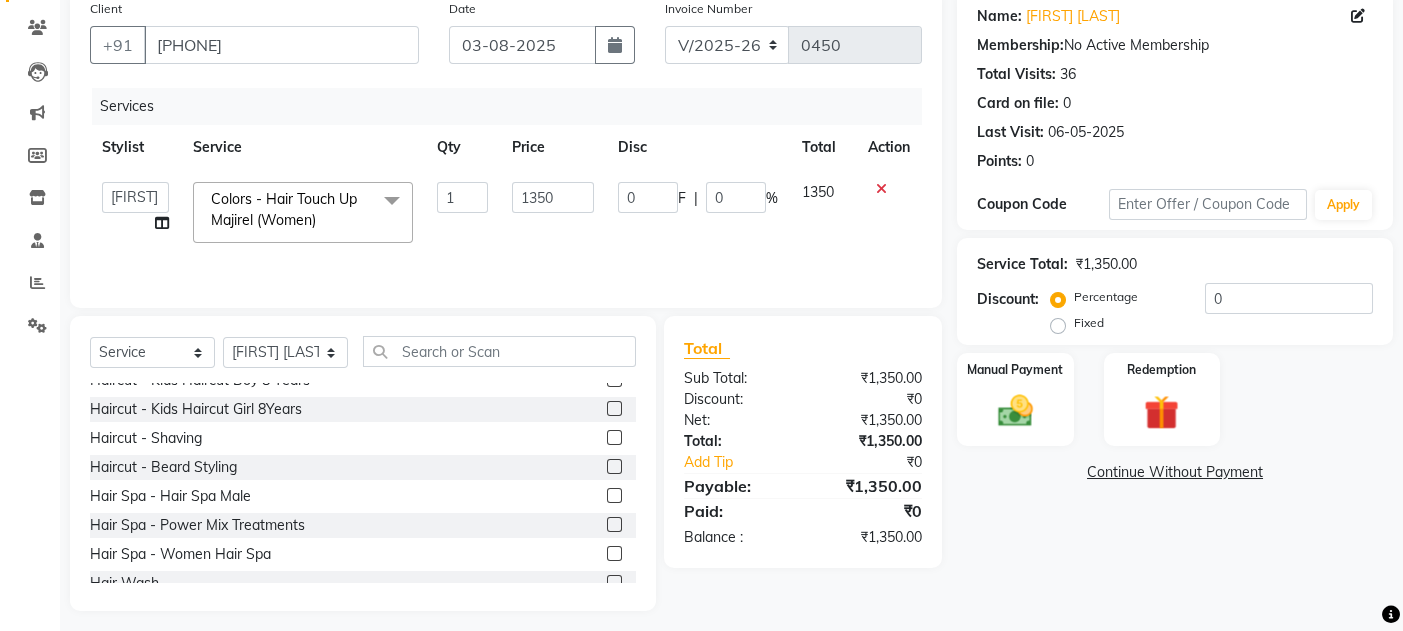 click at bounding box center (613, 525) 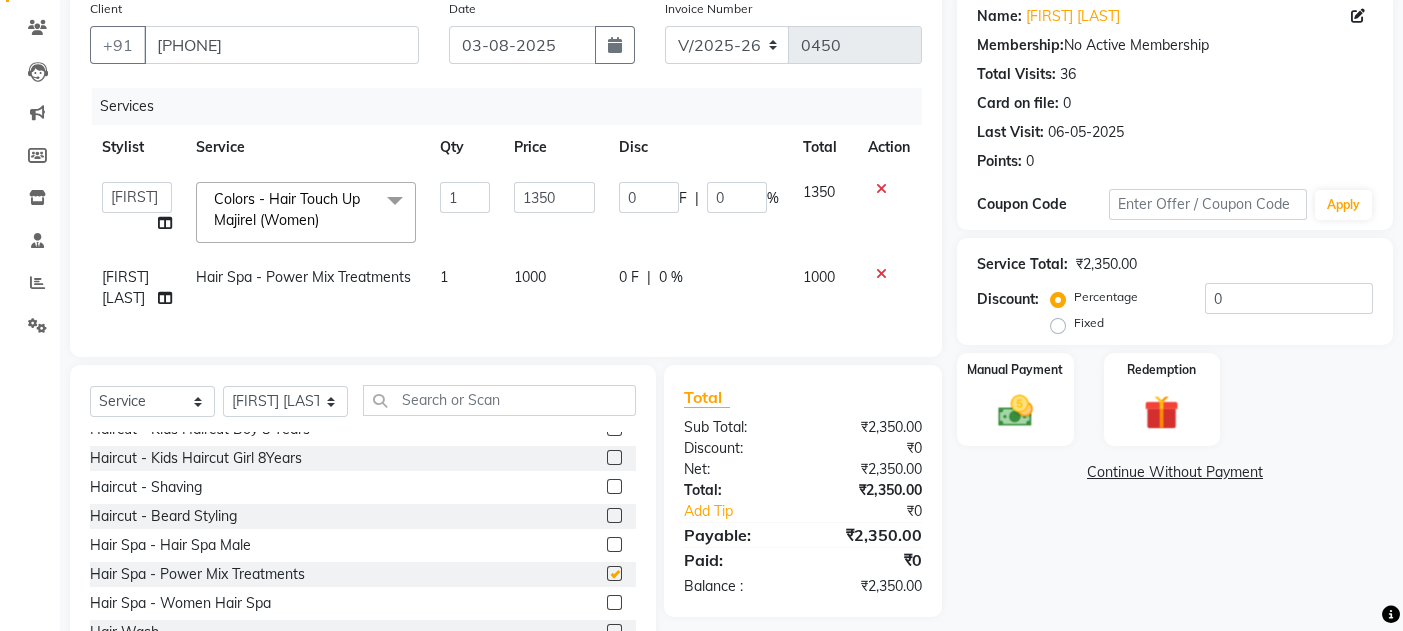 checkbox on "false" 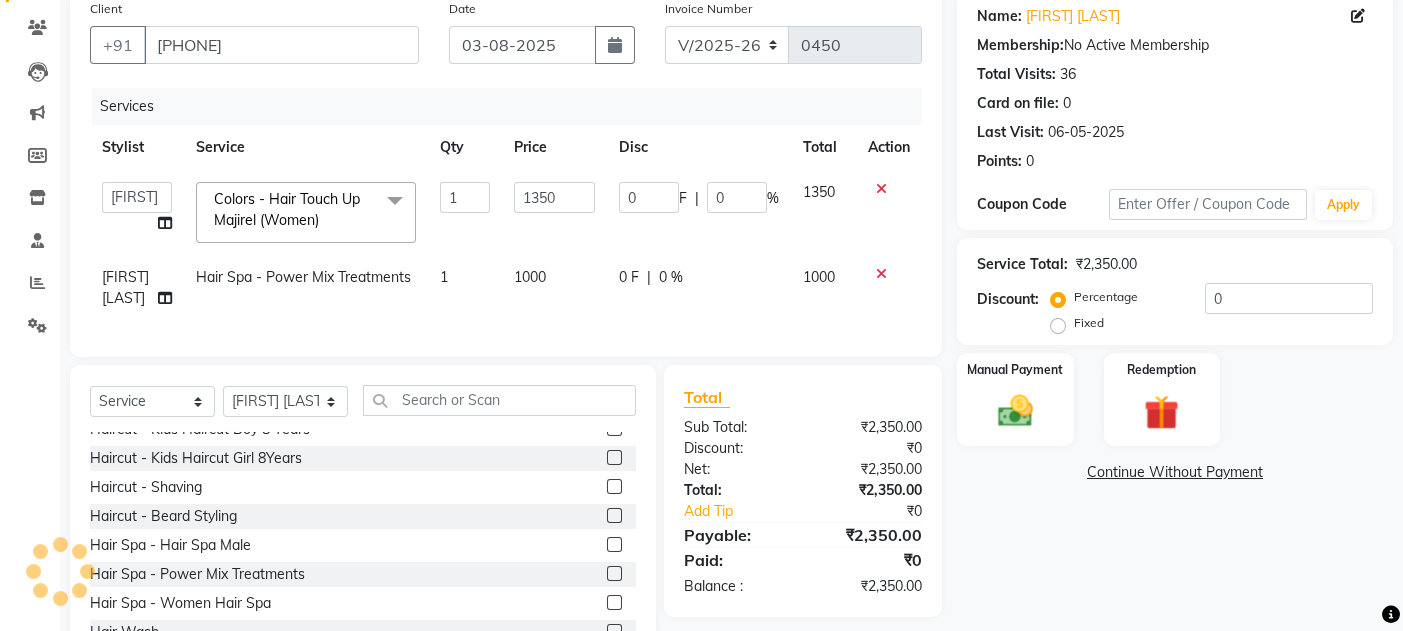 click on "1000" 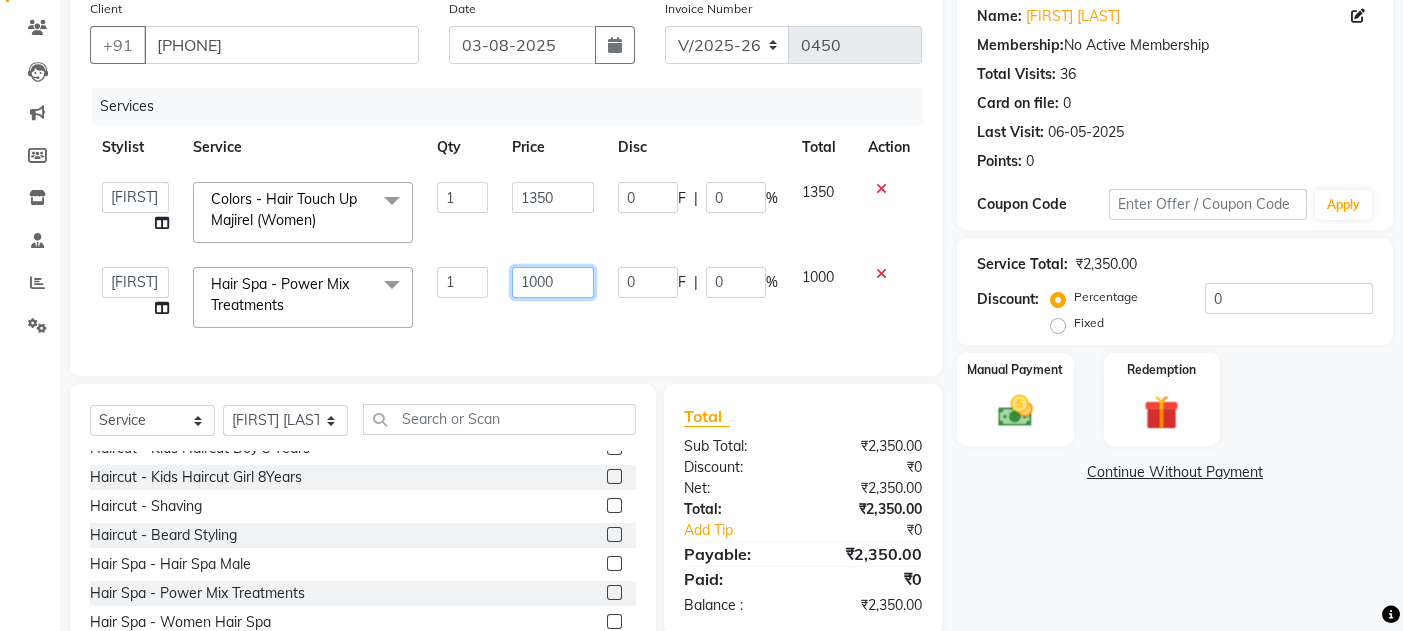 click on "1000" 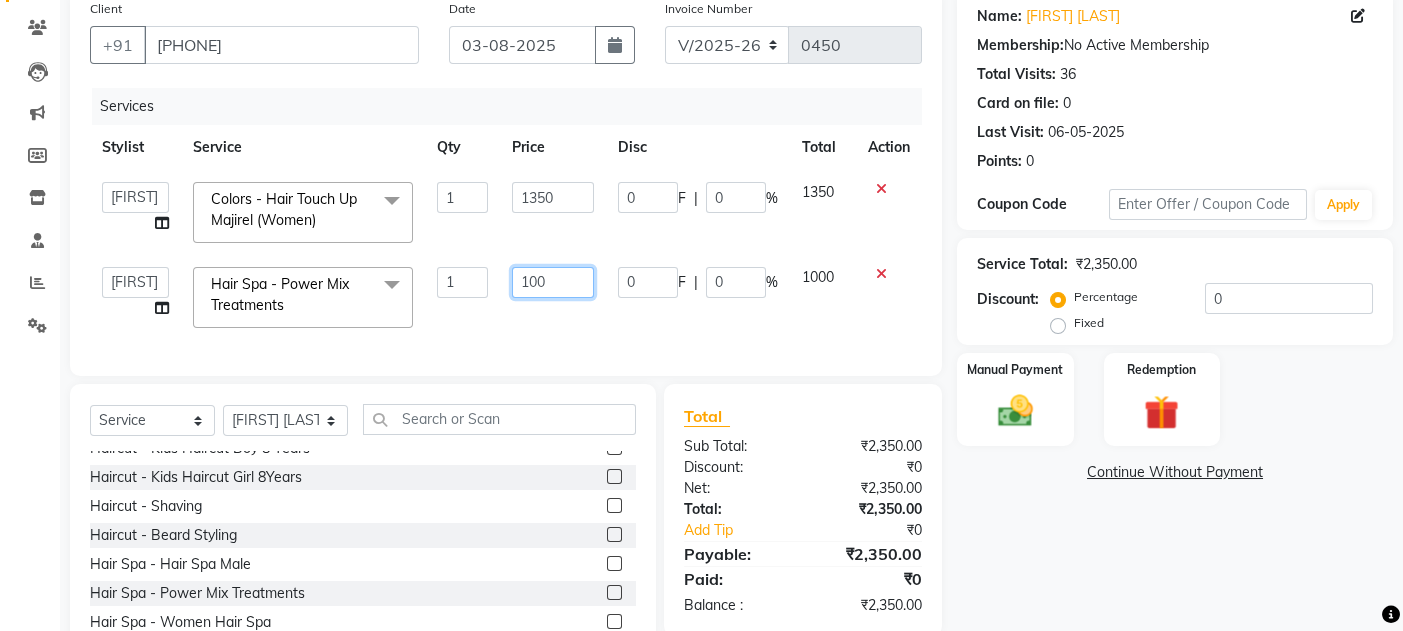 type on "1500" 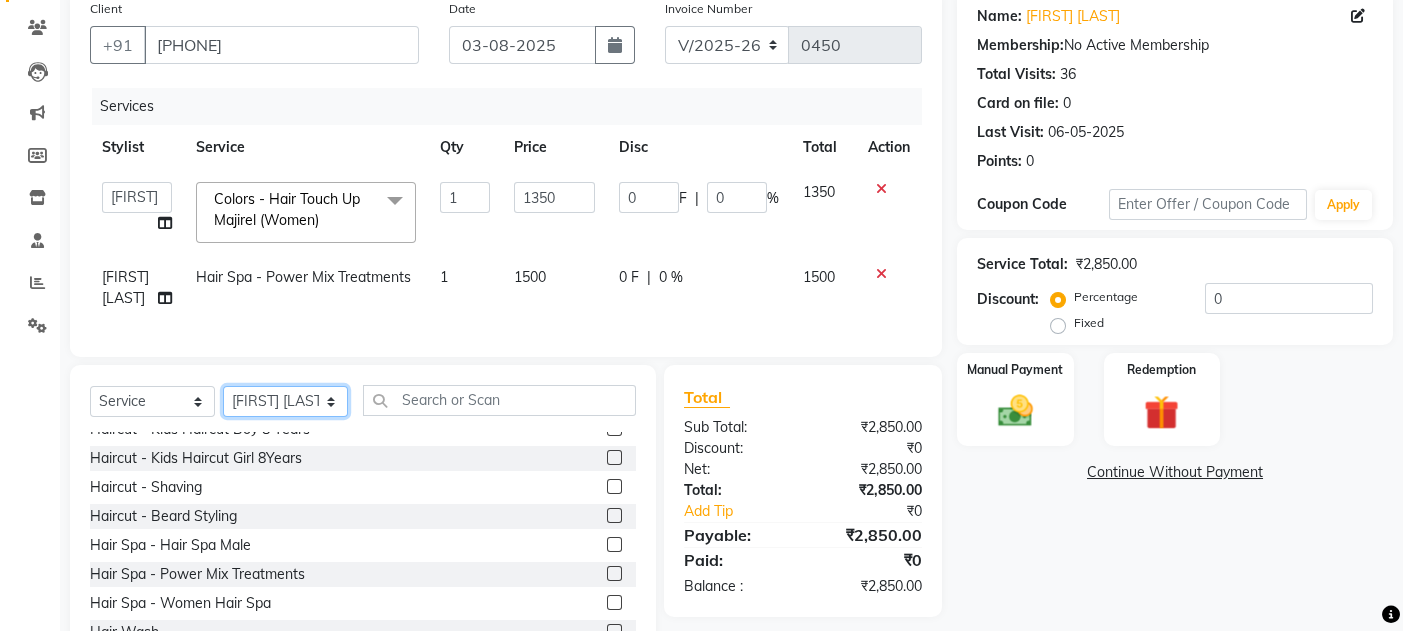click on "Select  Service  Product  Membership  Package Voucher Prepaid Gift Card  Select Stylist [FIRST]  m y [LAST]  [FIRST] [LAST]" 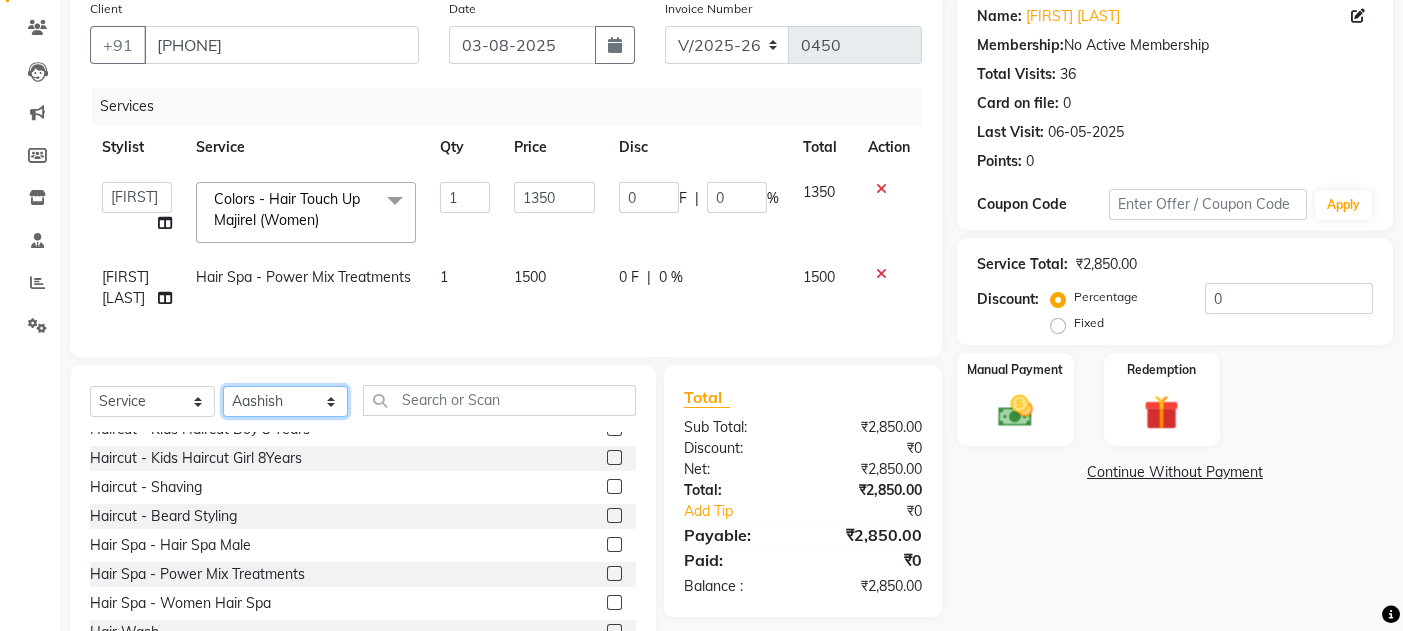 click on "Select Stylist [FIRST]  m y [LAST]  [FIRST] [LAST]" 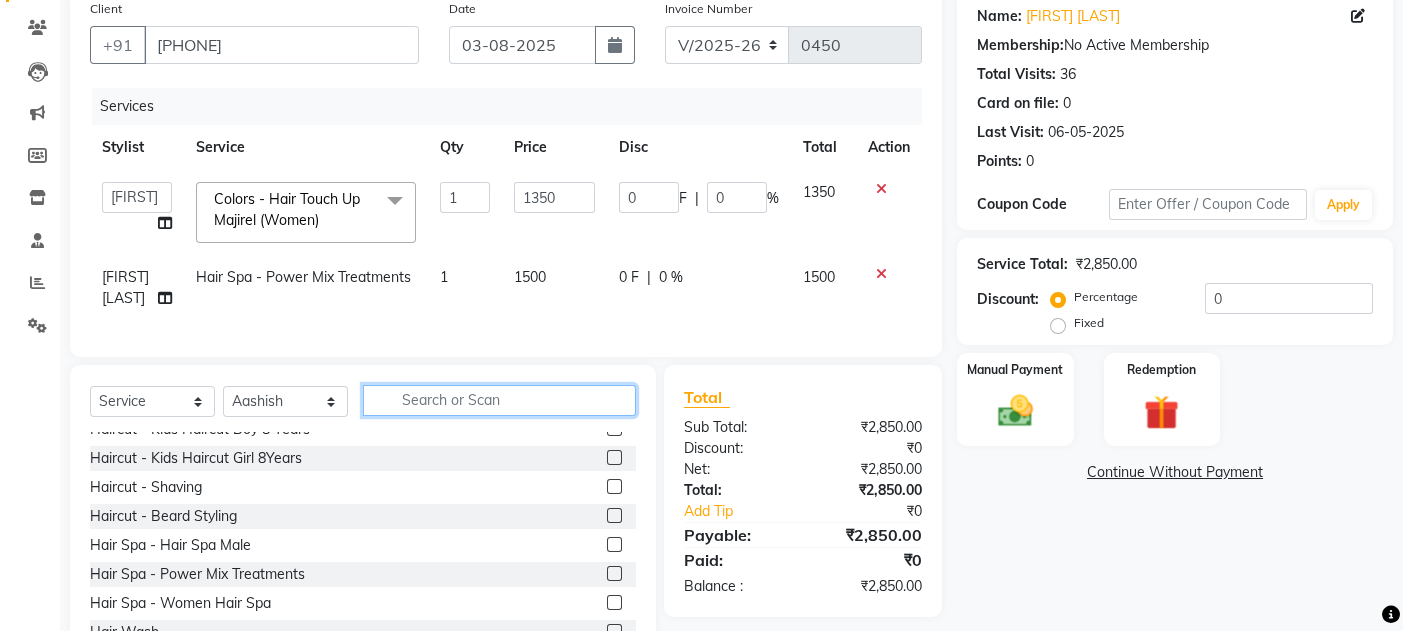 click 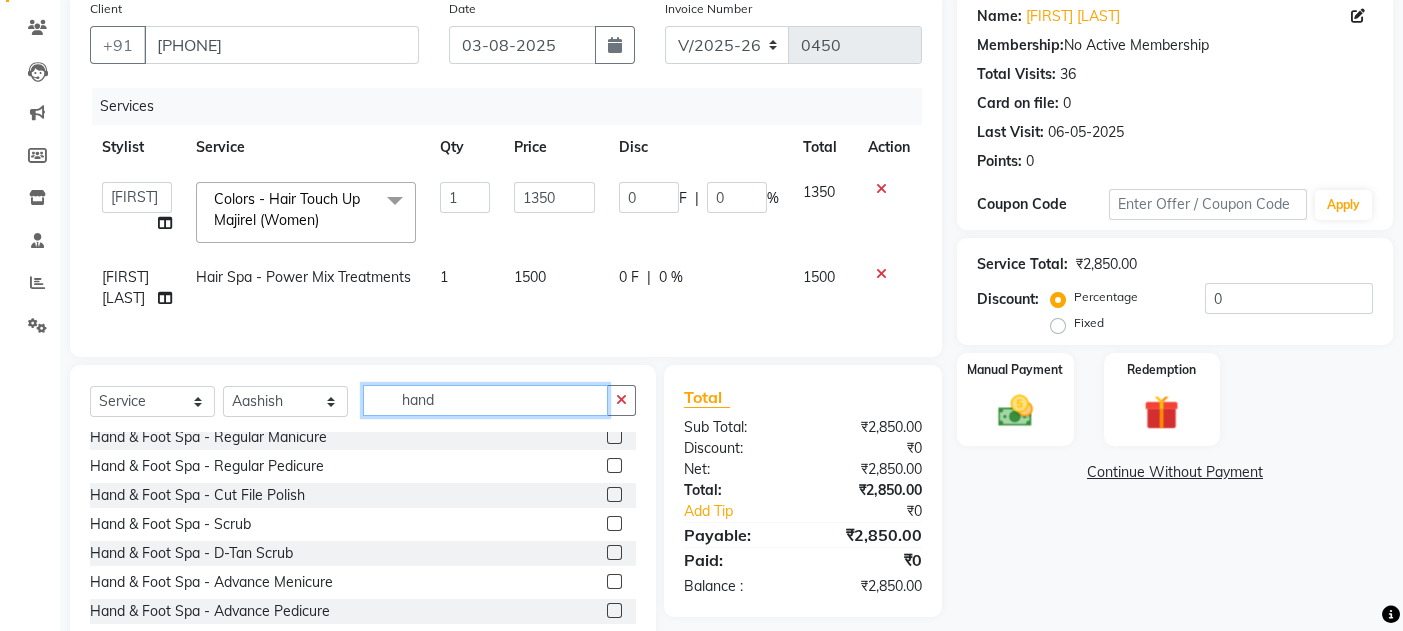 scroll, scrollTop: 0, scrollLeft: 0, axis: both 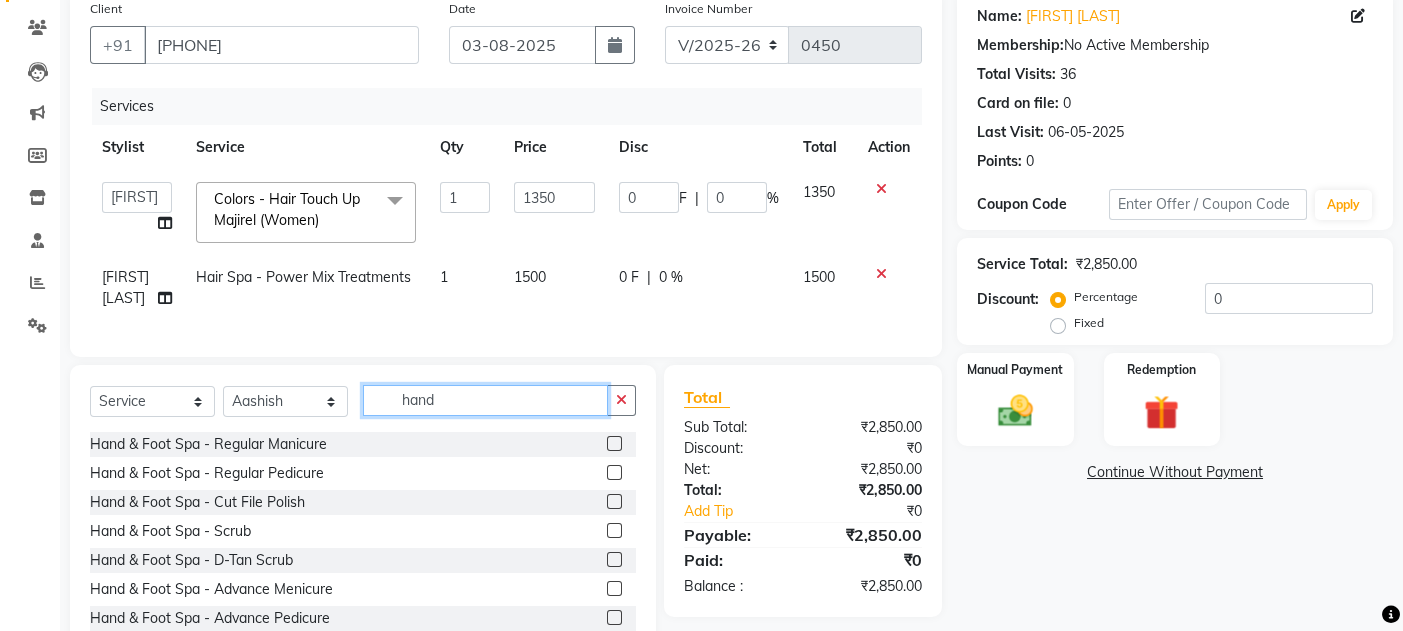 type on "hand" 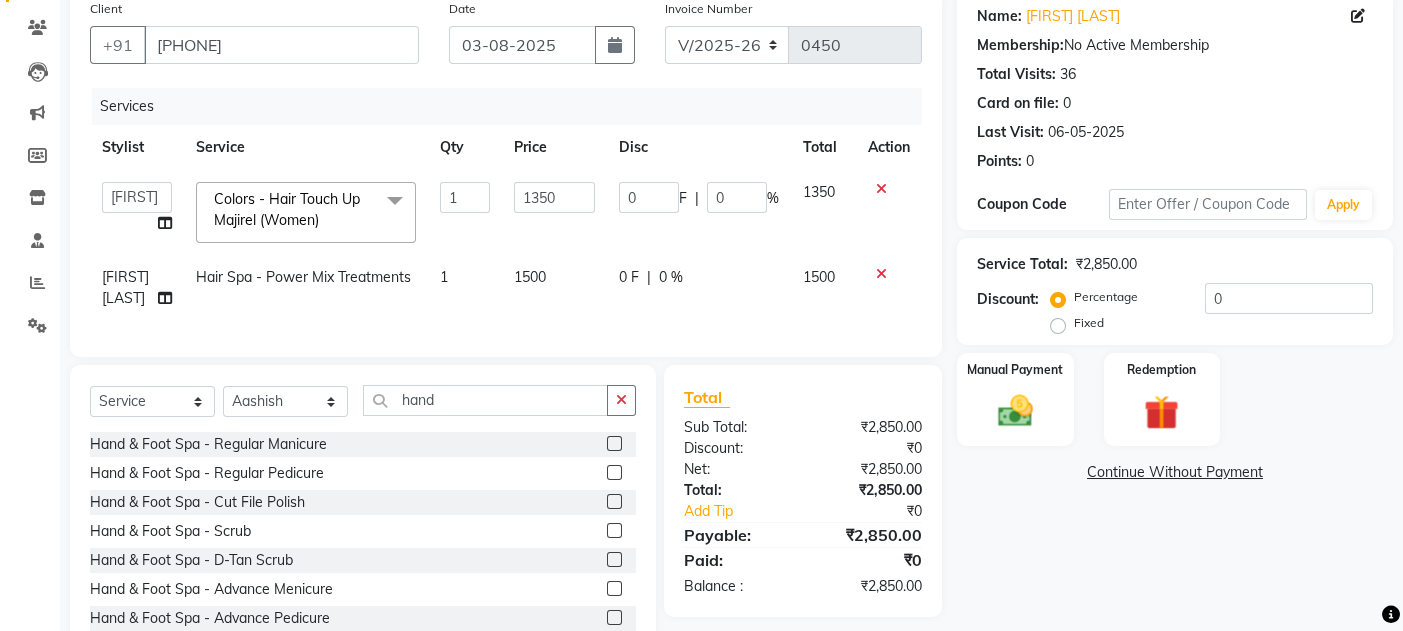 click 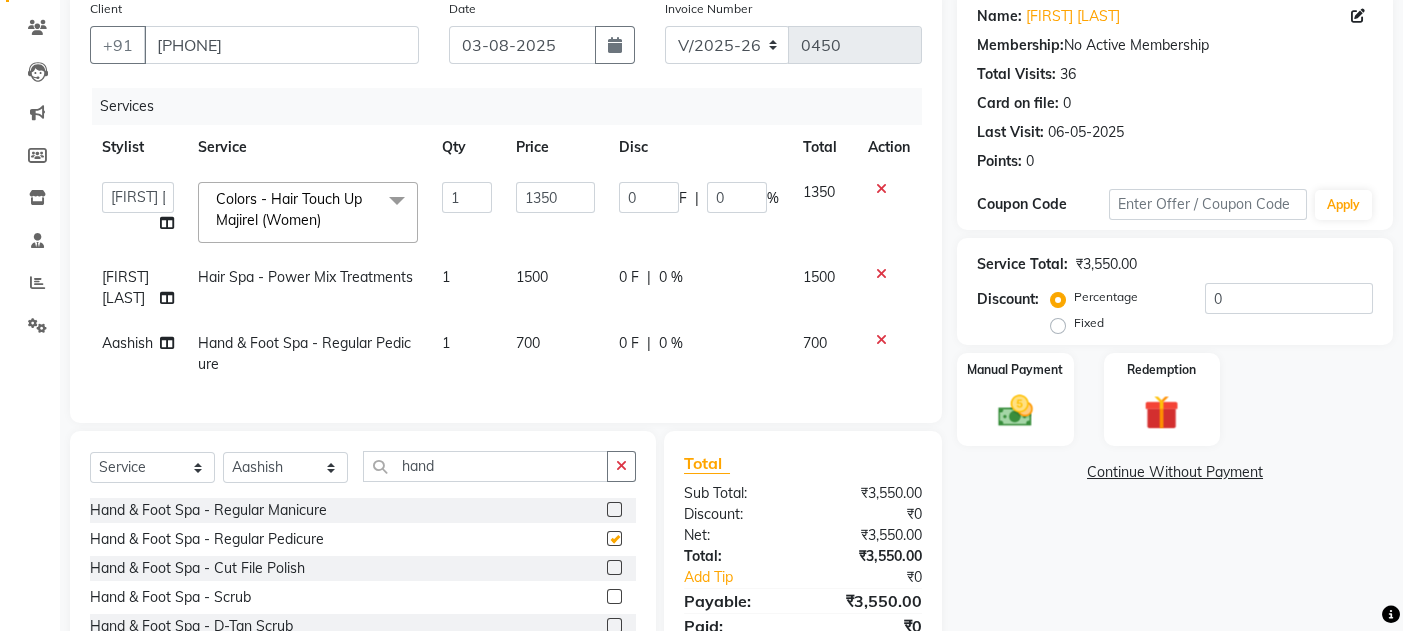 checkbox on "false" 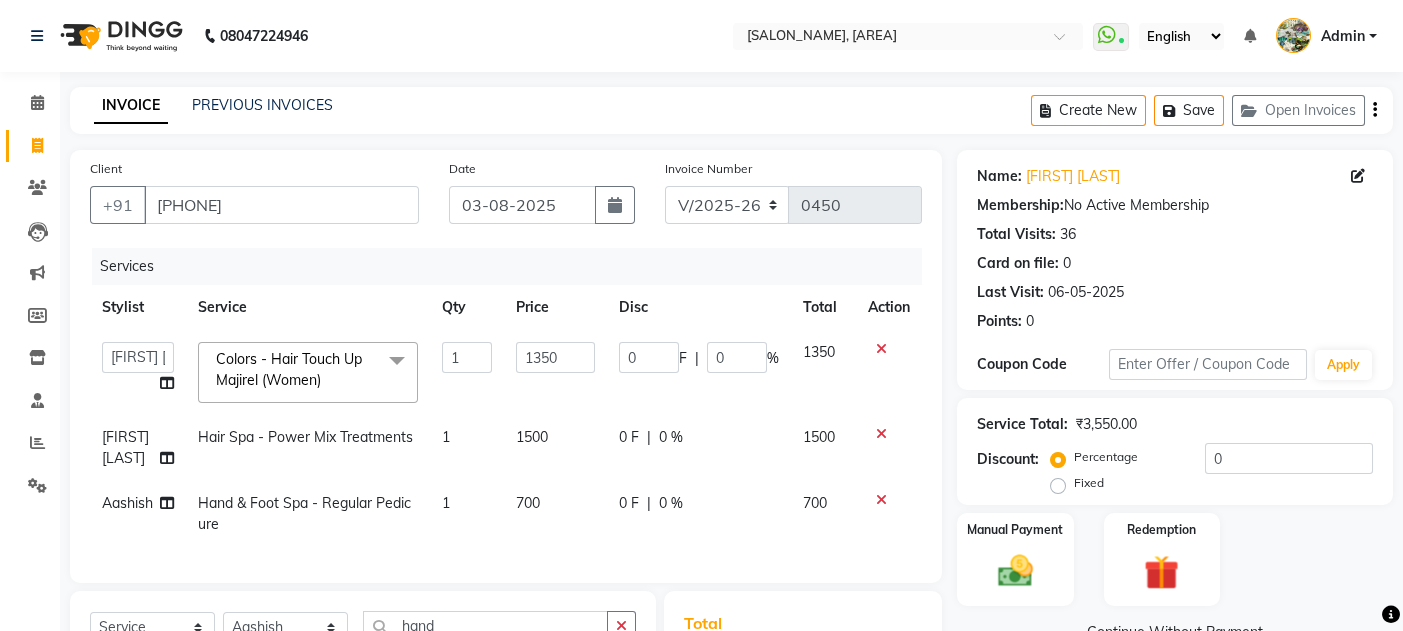 scroll, scrollTop: 256, scrollLeft: 0, axis: vertical 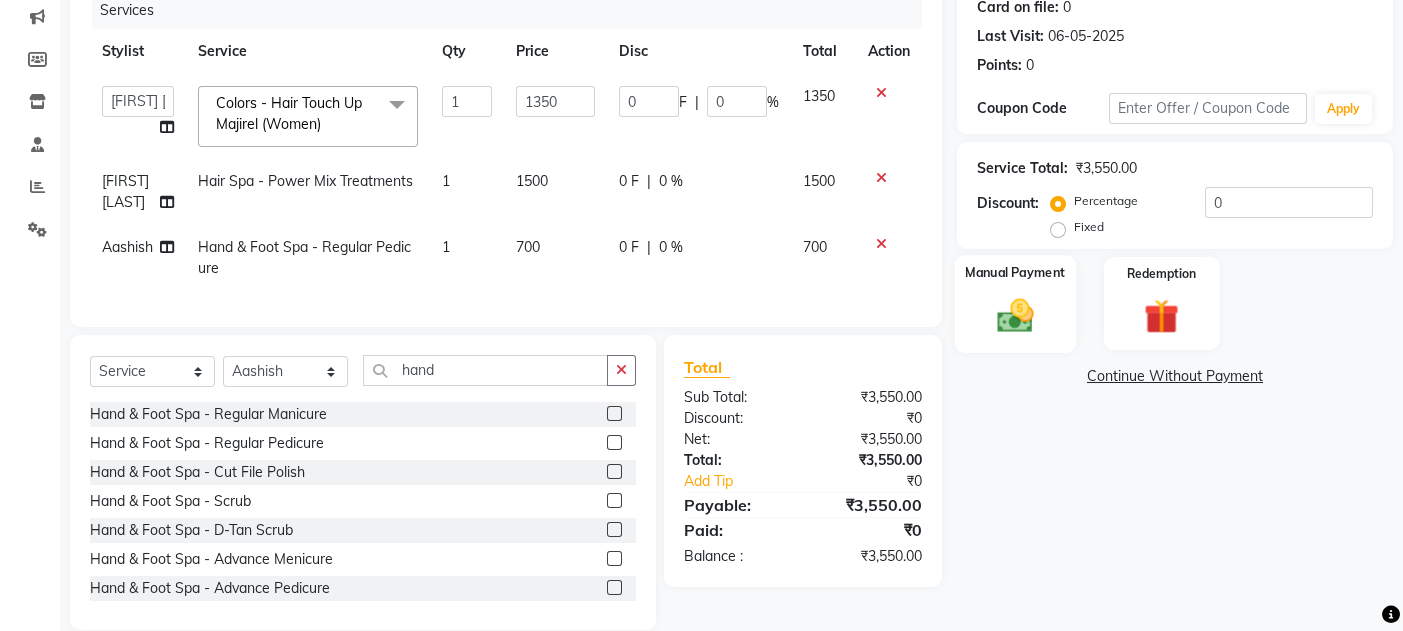 click on "Manual Payment" 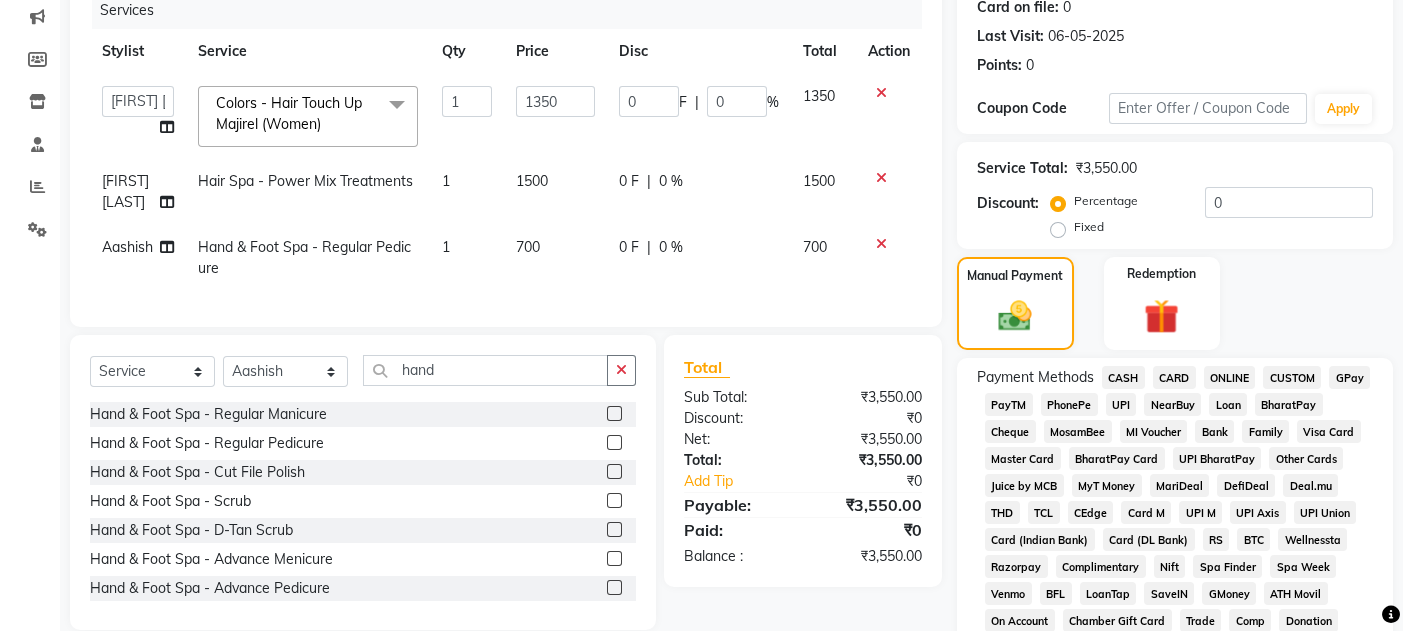 click on "GPay" 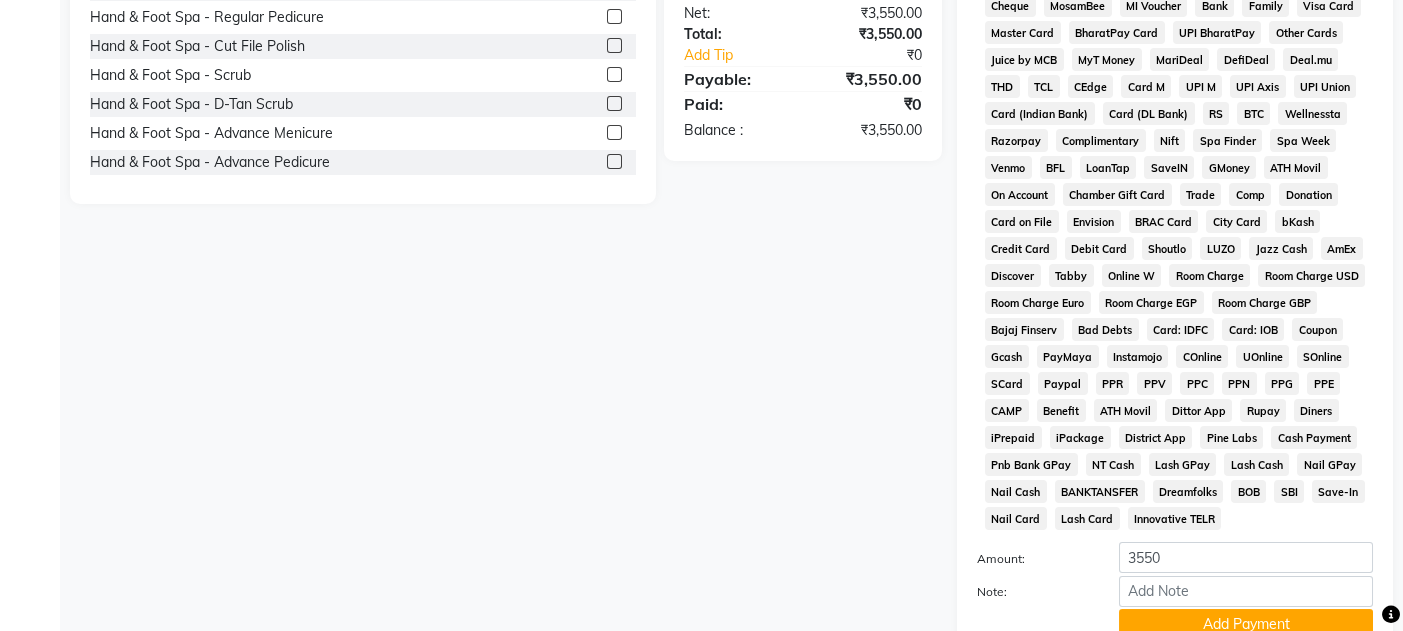 scroll, scrollTop: 736, scrollLeft: 0, axis: vertical 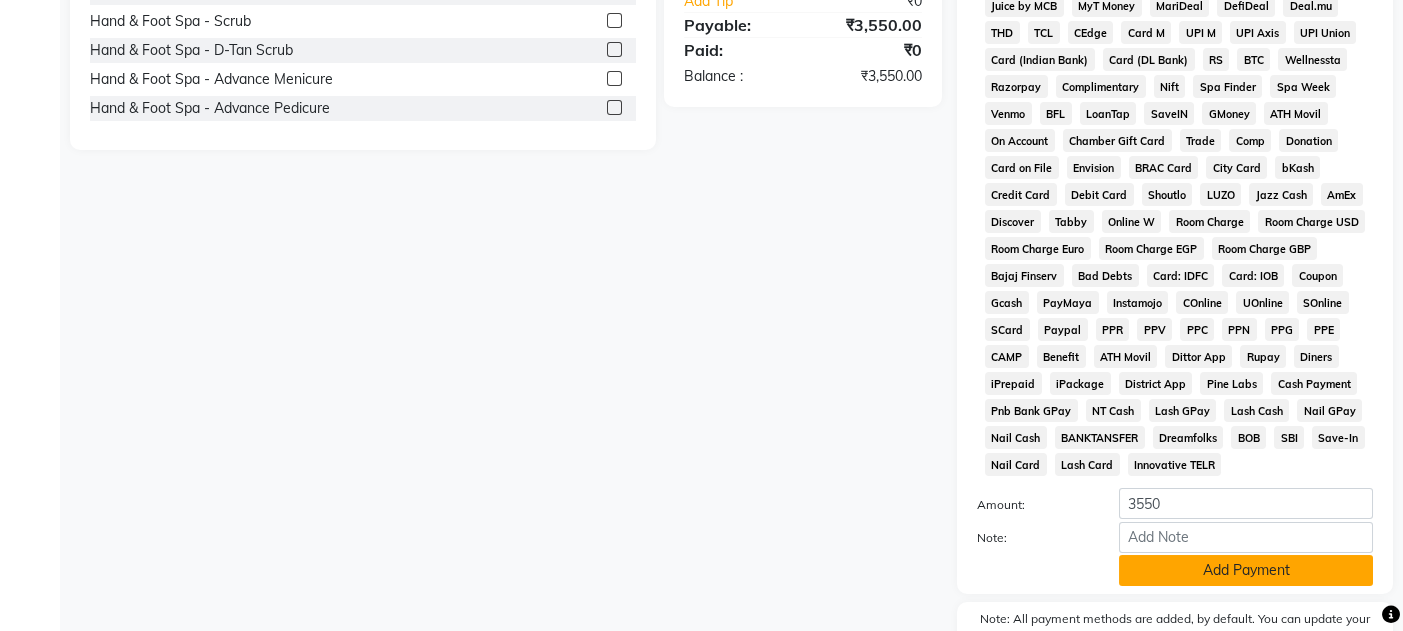 click on "Add Payment" 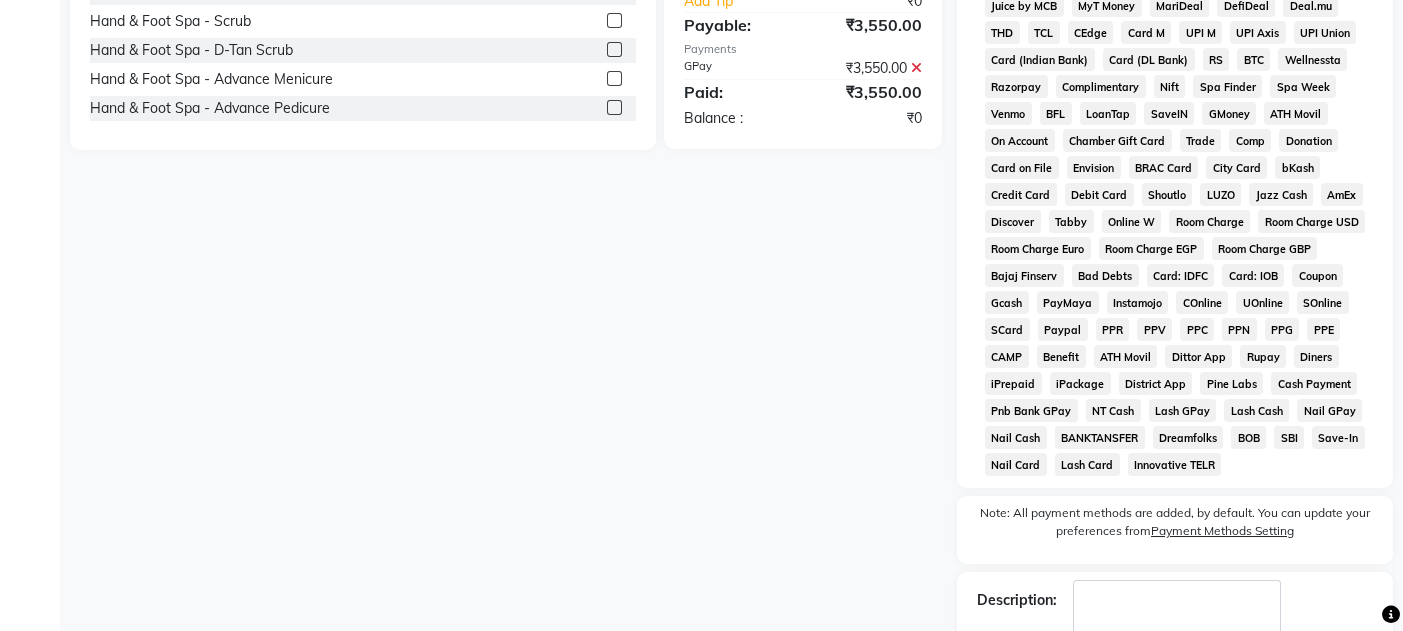scroll, scrollTop: 857, scrollLeft: 0, axis: vertical 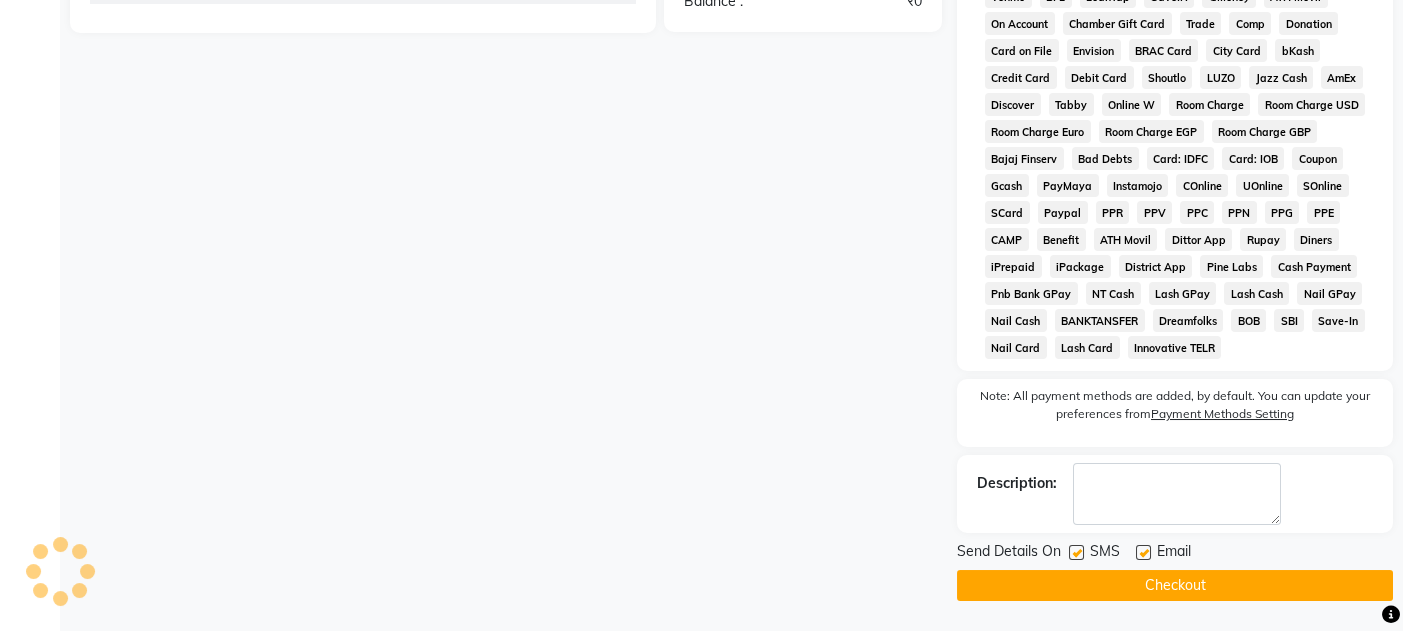 click 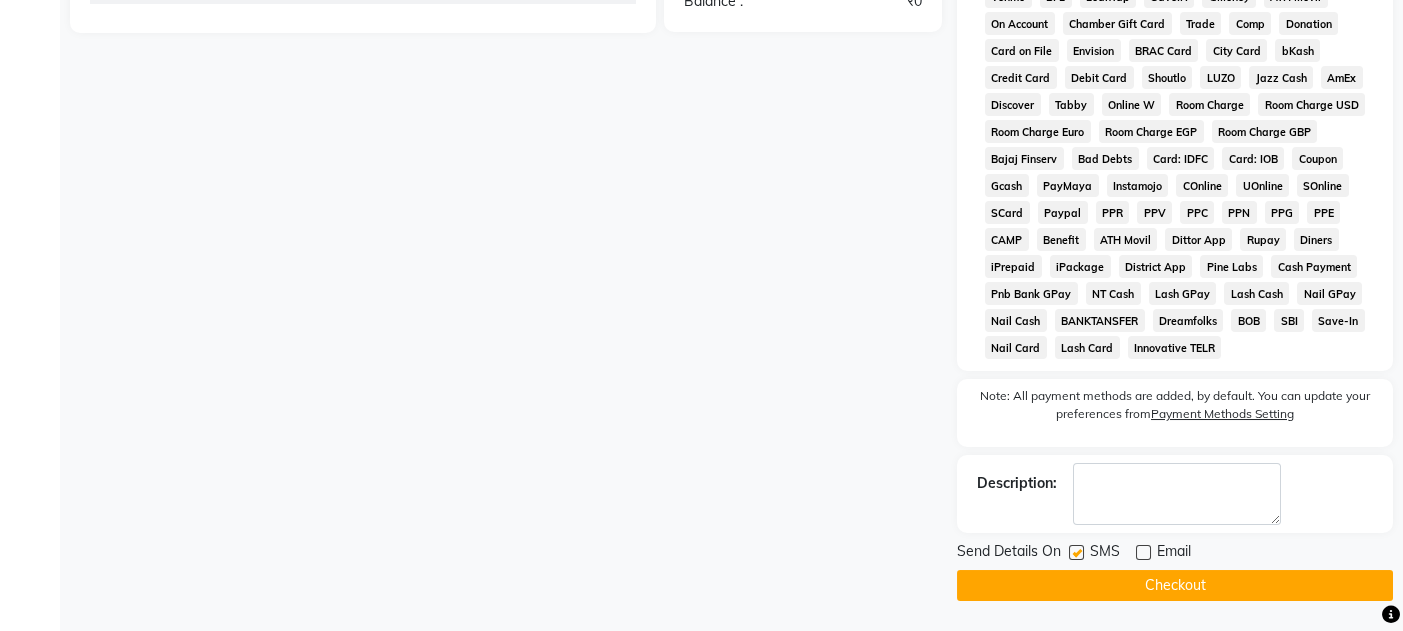 click 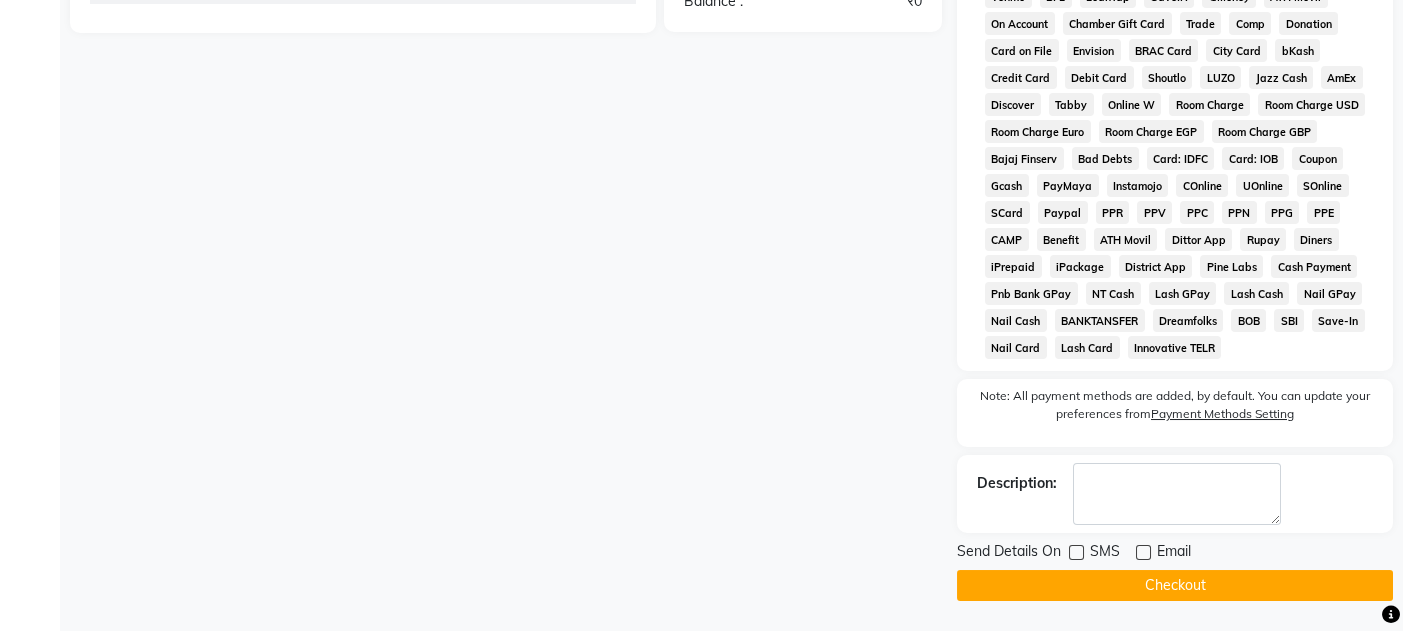 click on "Checkout" 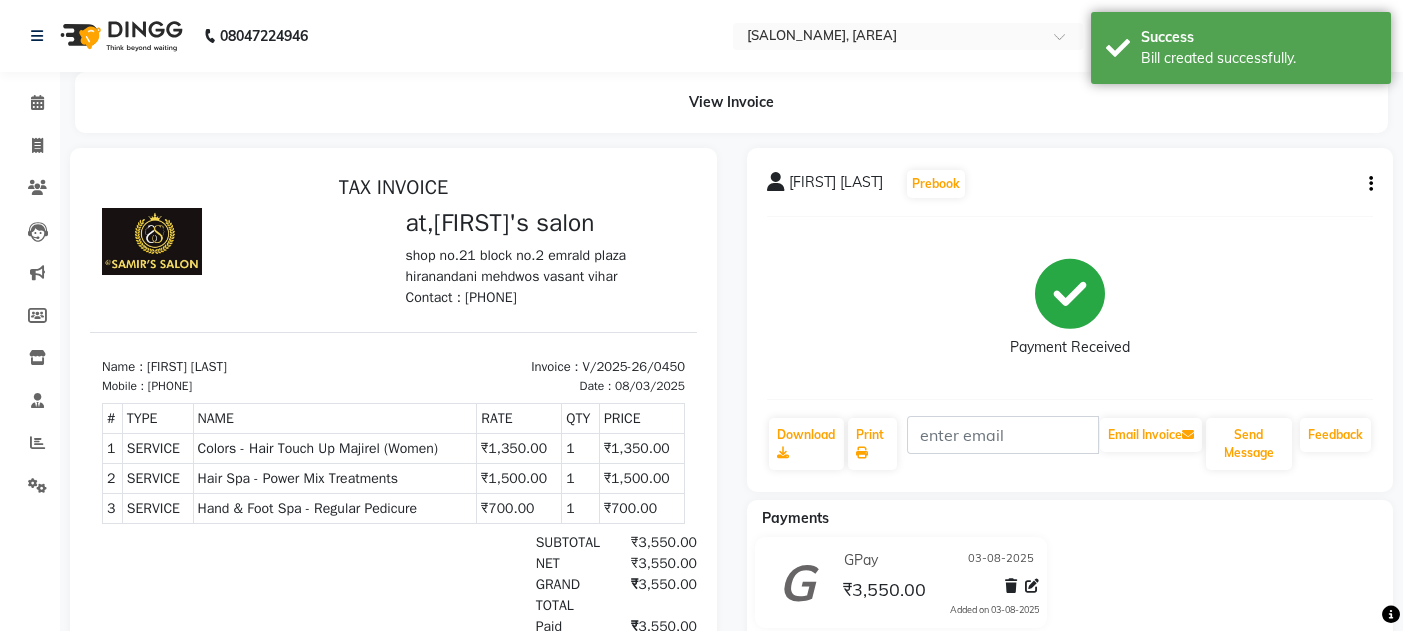 scroll, scrollTop: 0, scrollLeft: 0, axis: both 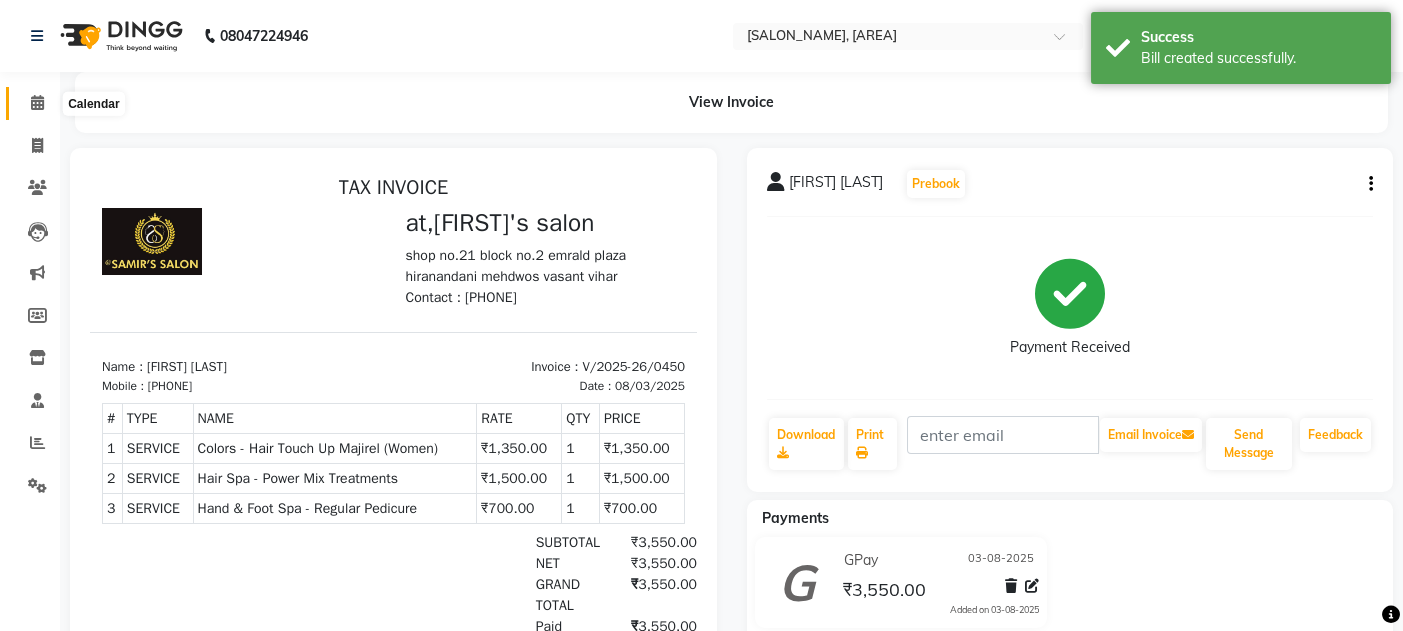 click 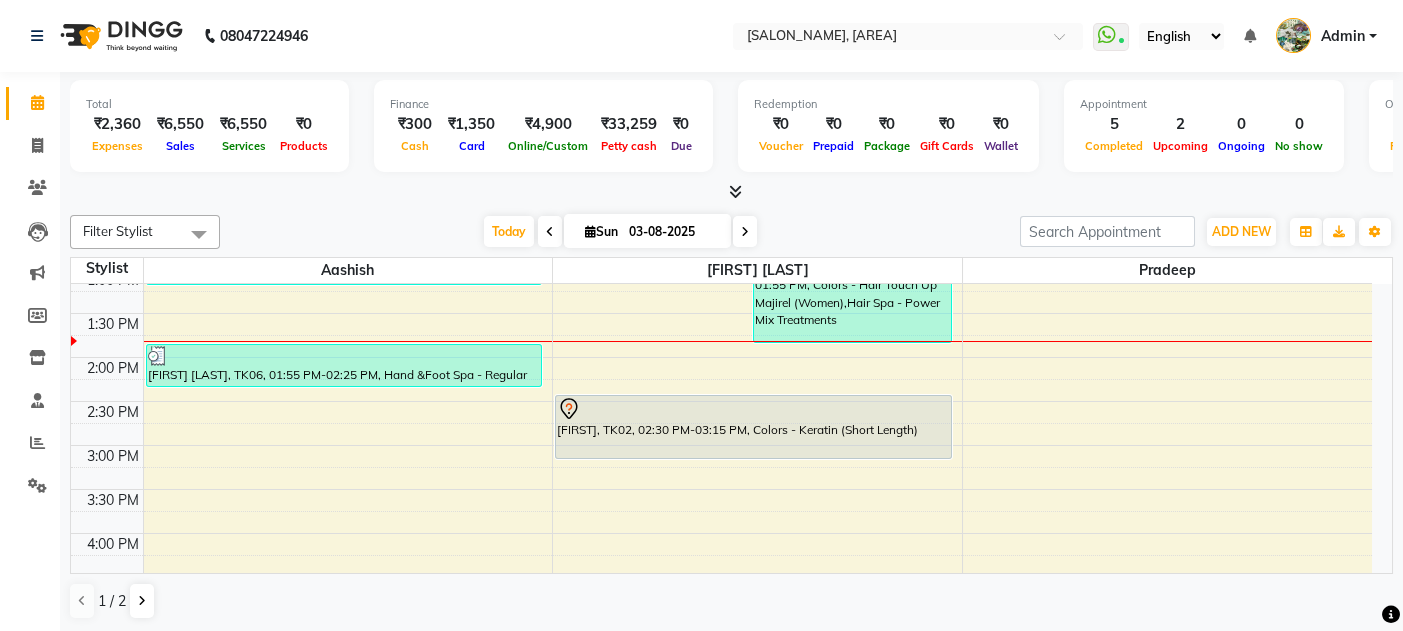scroll, scrollTop: 480, scrollLeft: 0, axis: vertical 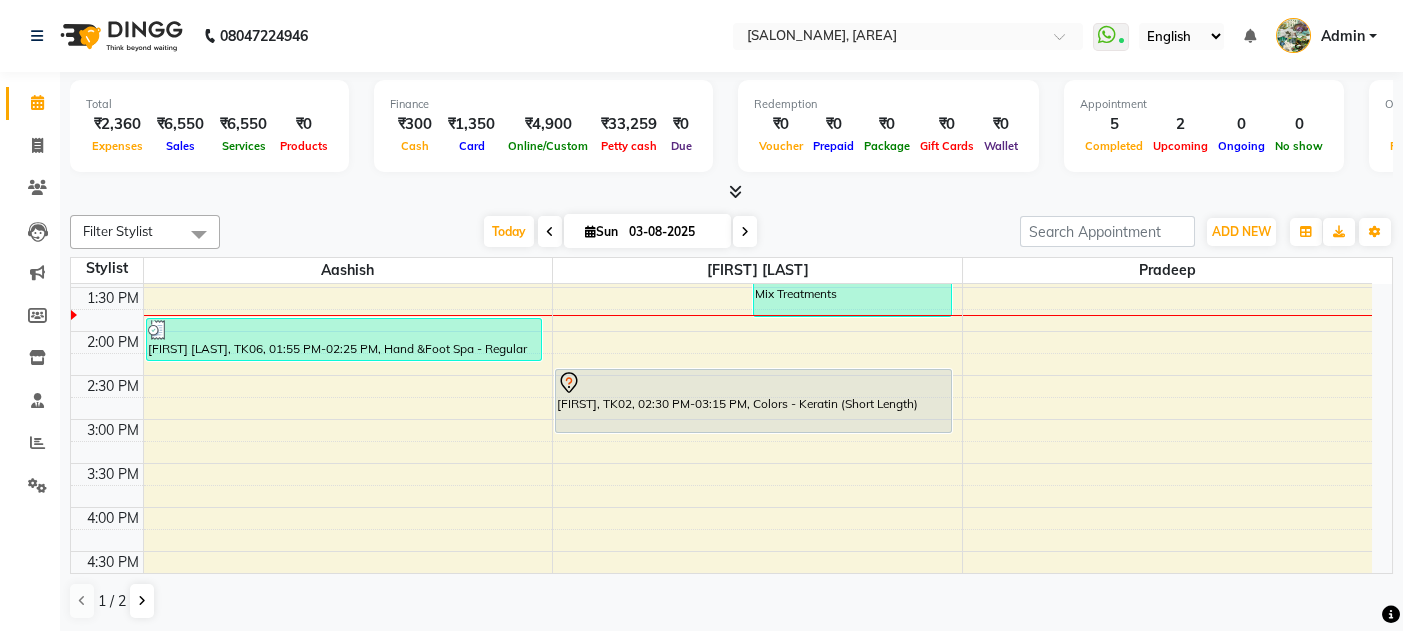 click at bounding box center [590, 231] 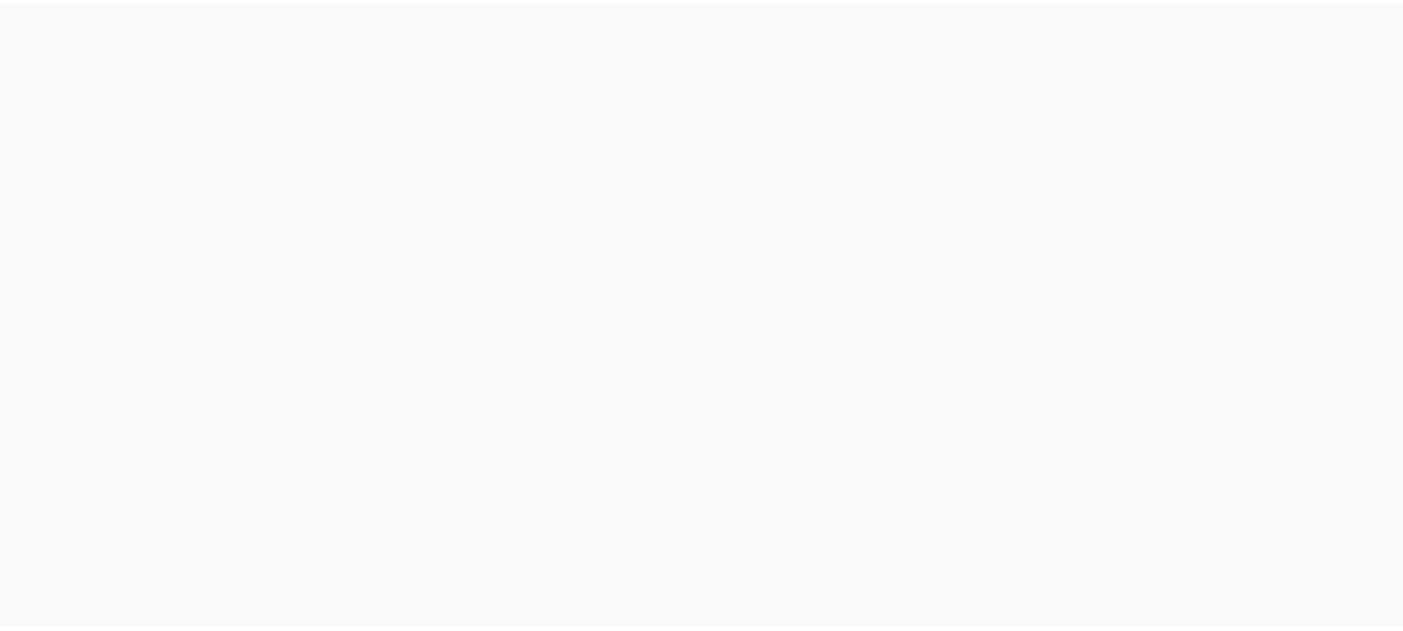 scroll, scrollTop: 0, scrollLeft: 0, axis: both 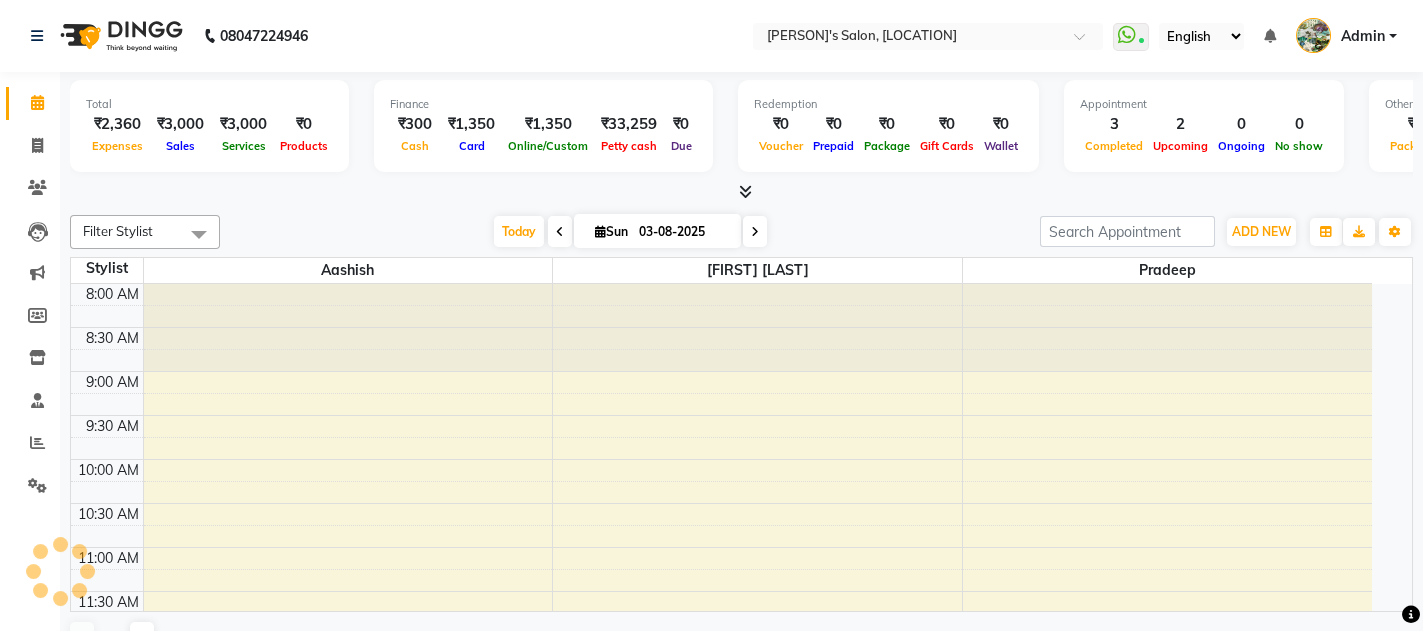 select on "en" 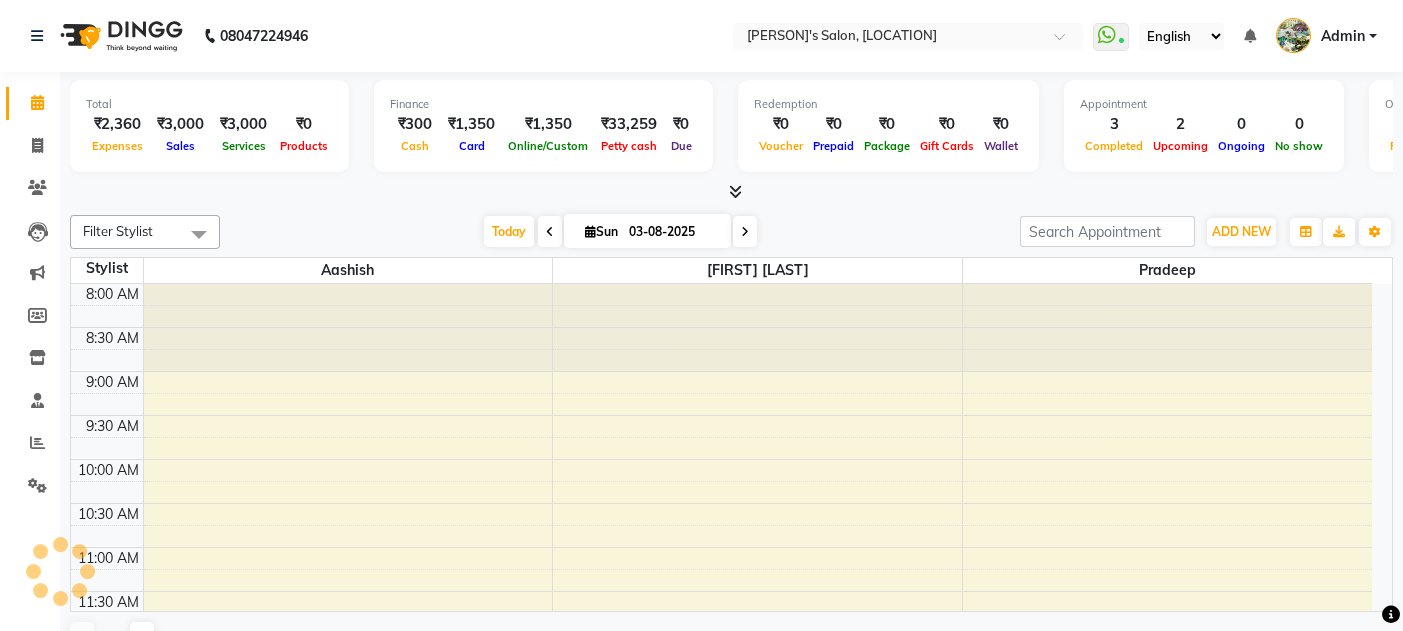 scroll, scrollTop: 0, scrollLeft: 0, axis: both 